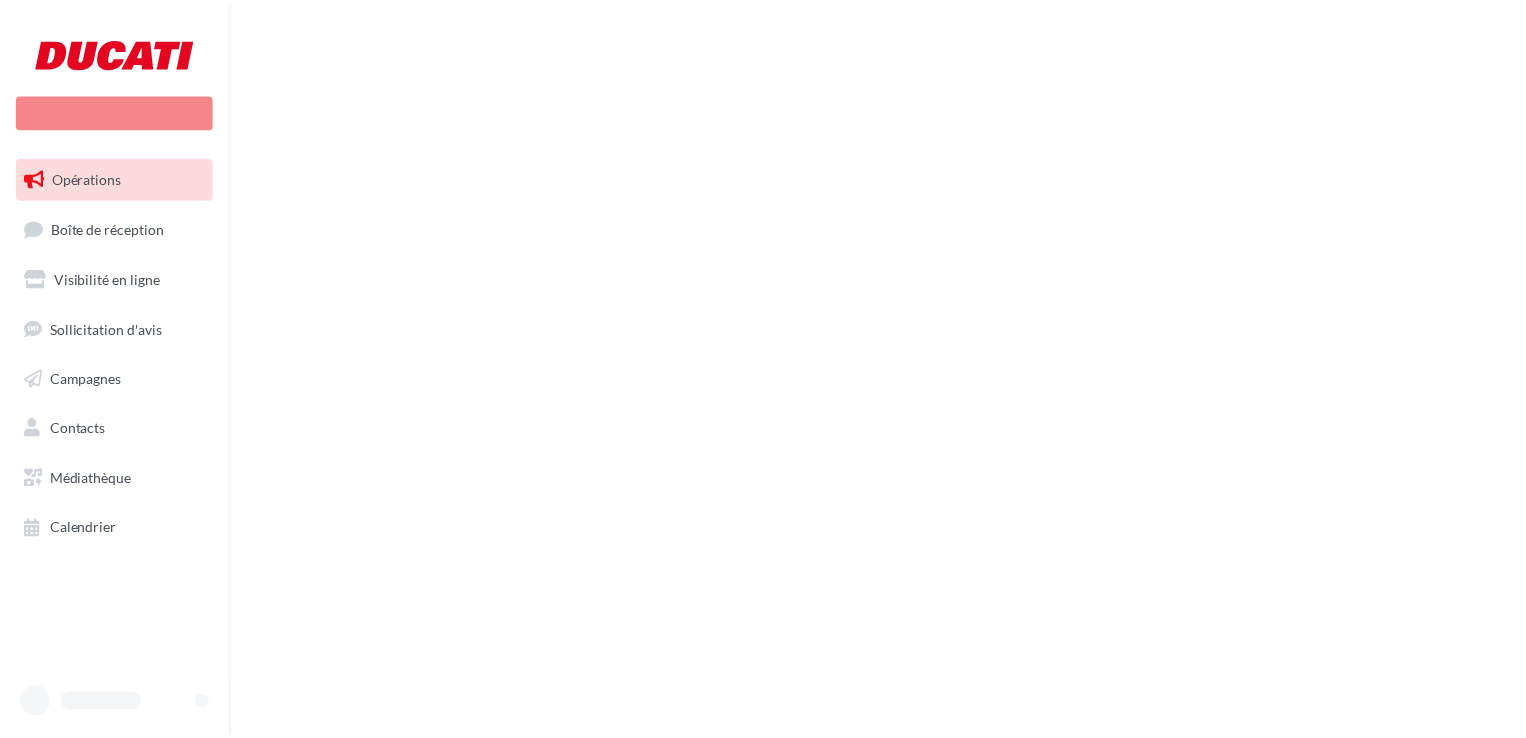 scroll, scrollTop: 0, scrollLeft: 0, axis: both 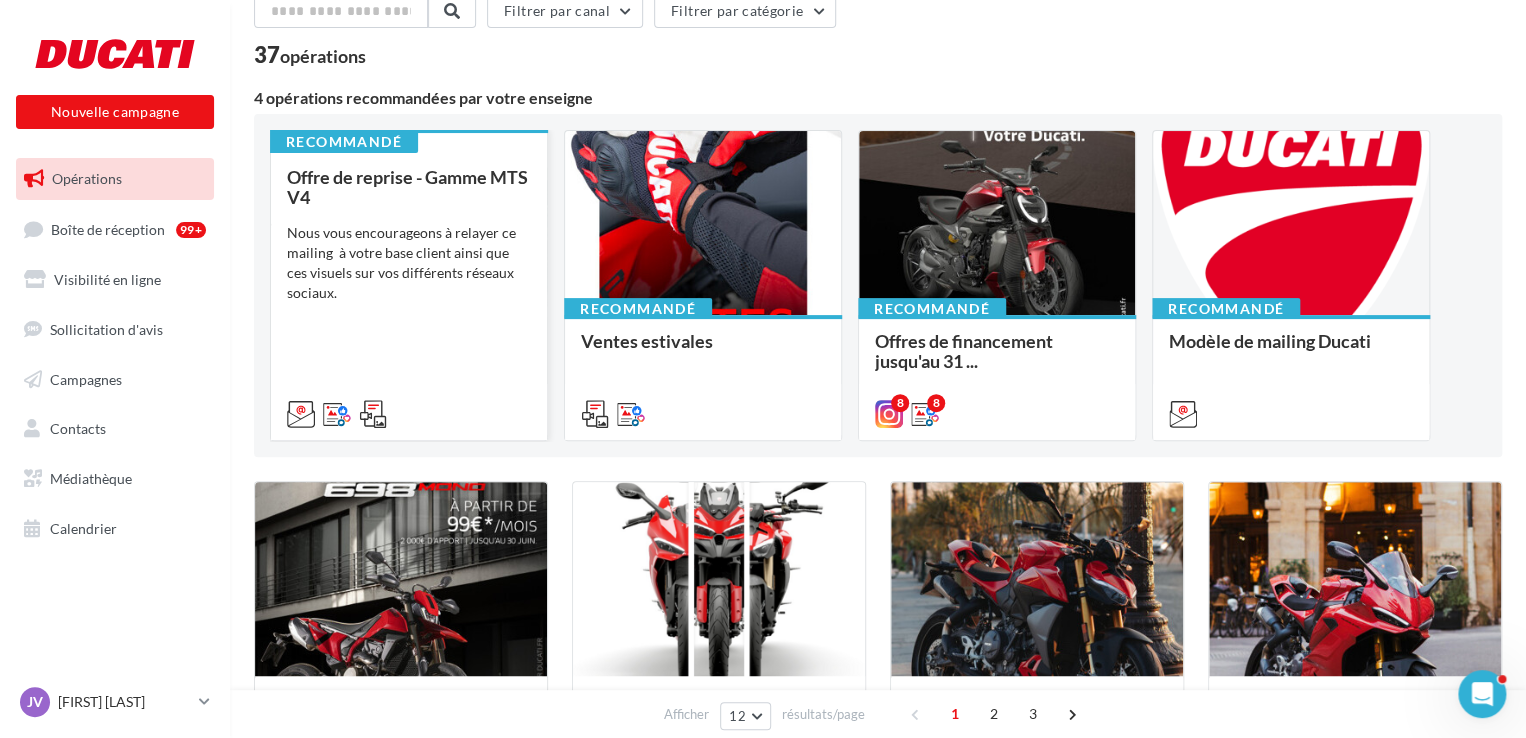 click on "Nous vous encourageons à relayer ce mailing  à votre base client ainsi que ces visuels sur vos différents réseaux sociaux." at bounding box center [409, 263] 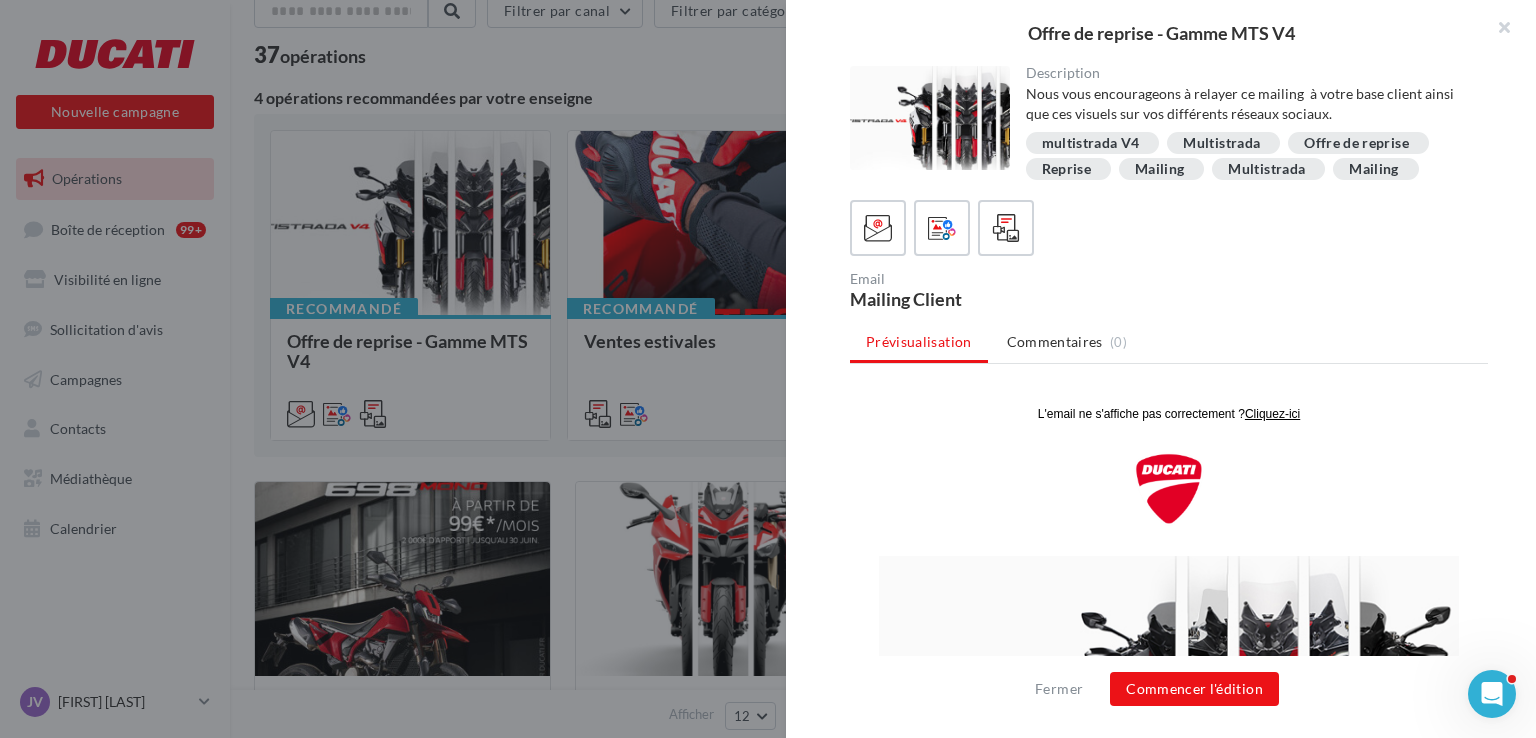 scroll, scrollTop: 0, scrollLeft: 0, axis: both 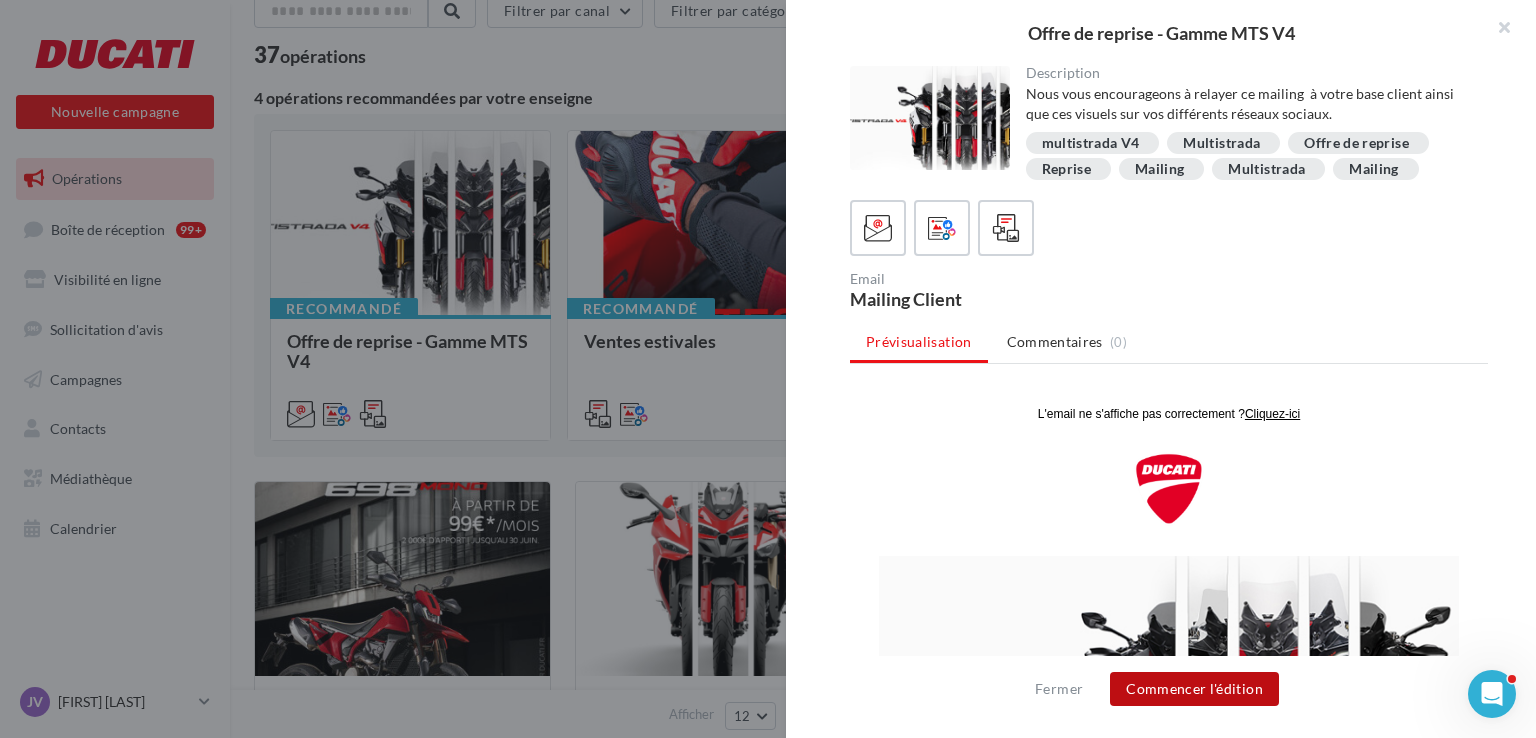 click on "Commencer l'édition" at bounding box center [1194, 689] 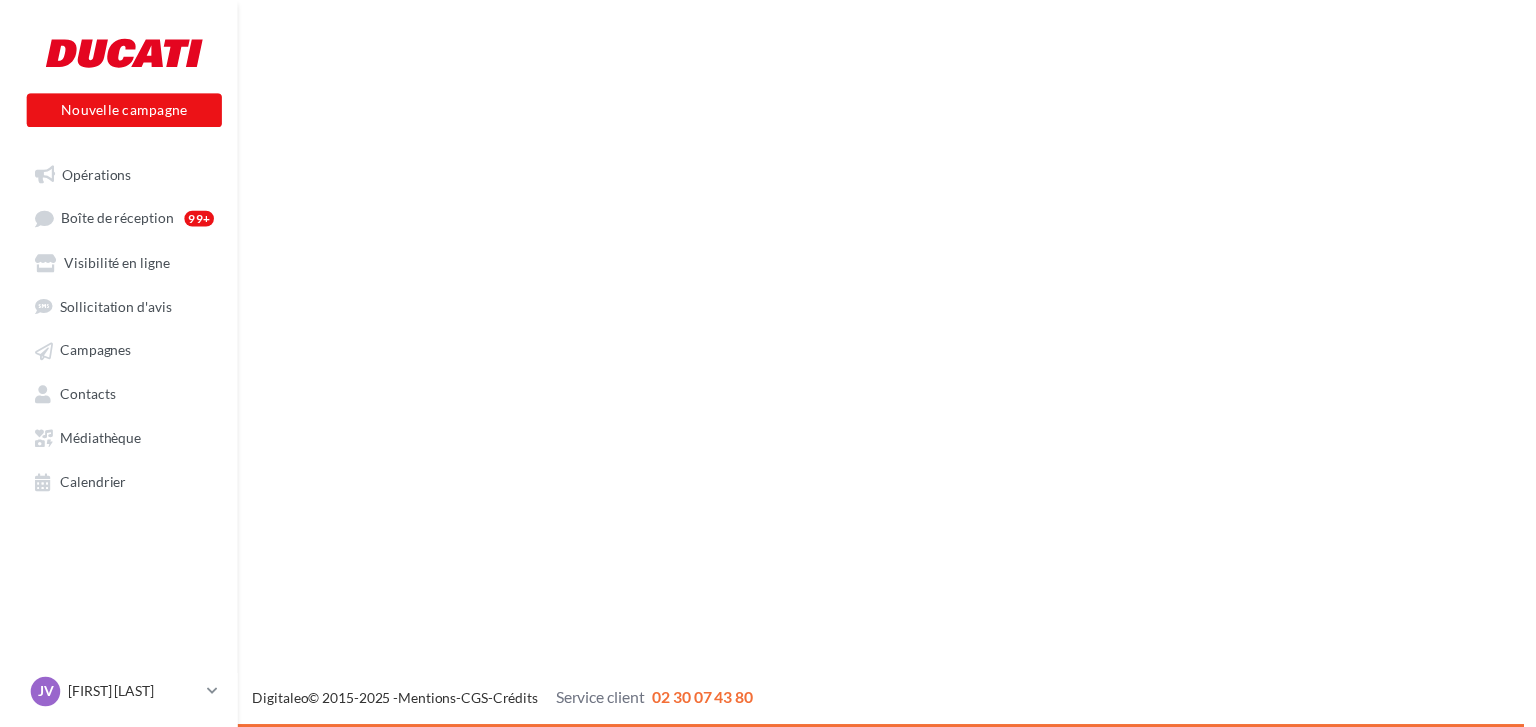 scroll, scrollTop: 0, scrollLeft: 0, axis: both 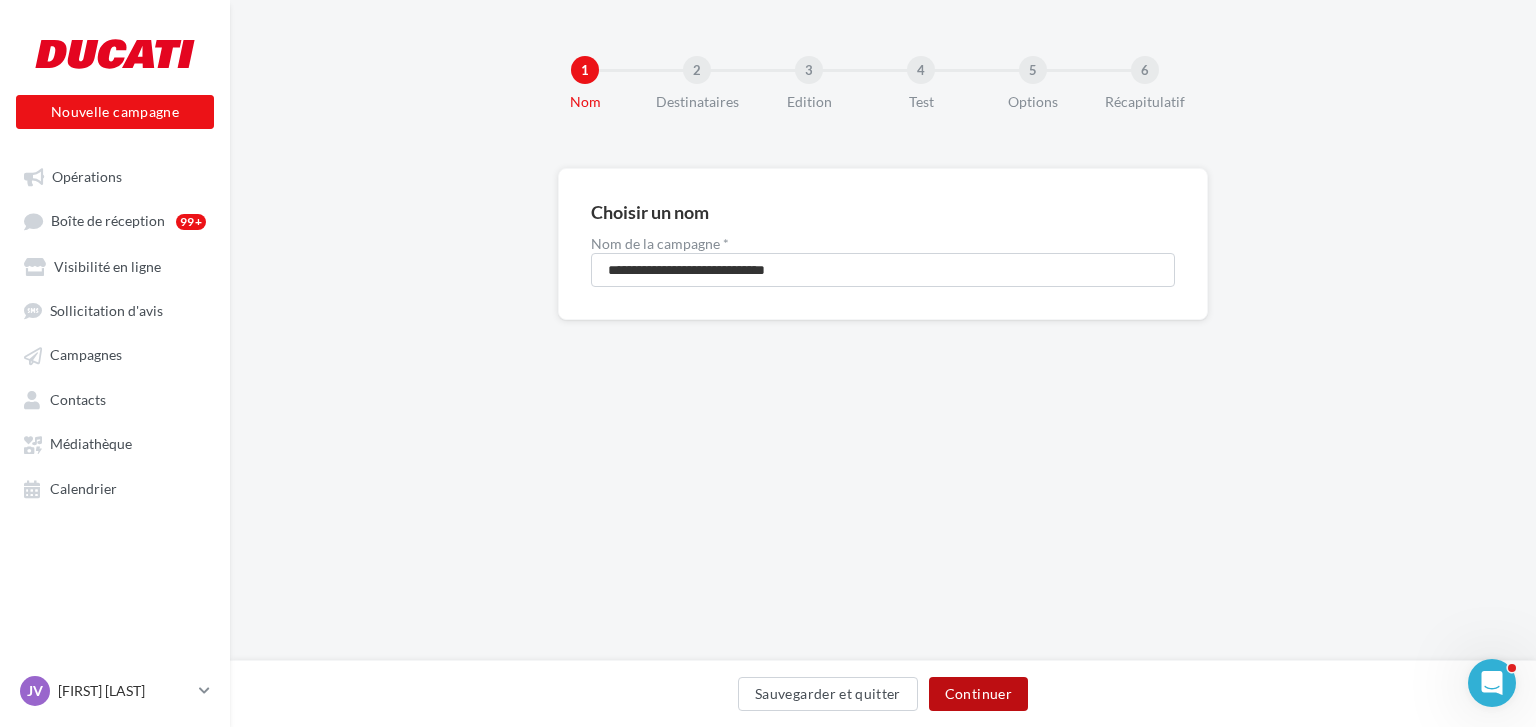 click on "Continuer" at bounding box center (978, 694) 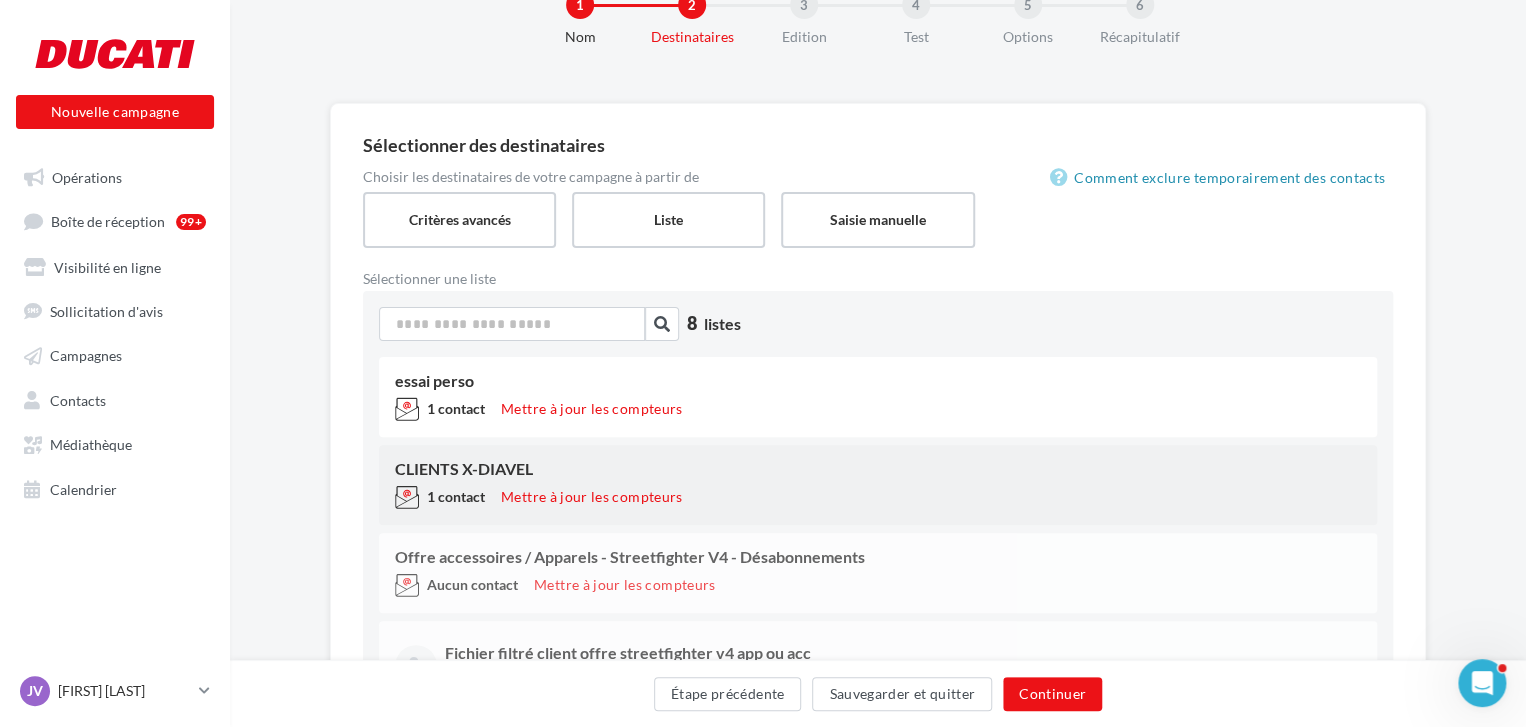 scroll, scrollTop: 100, scrollLeft: 0, axis: vertical 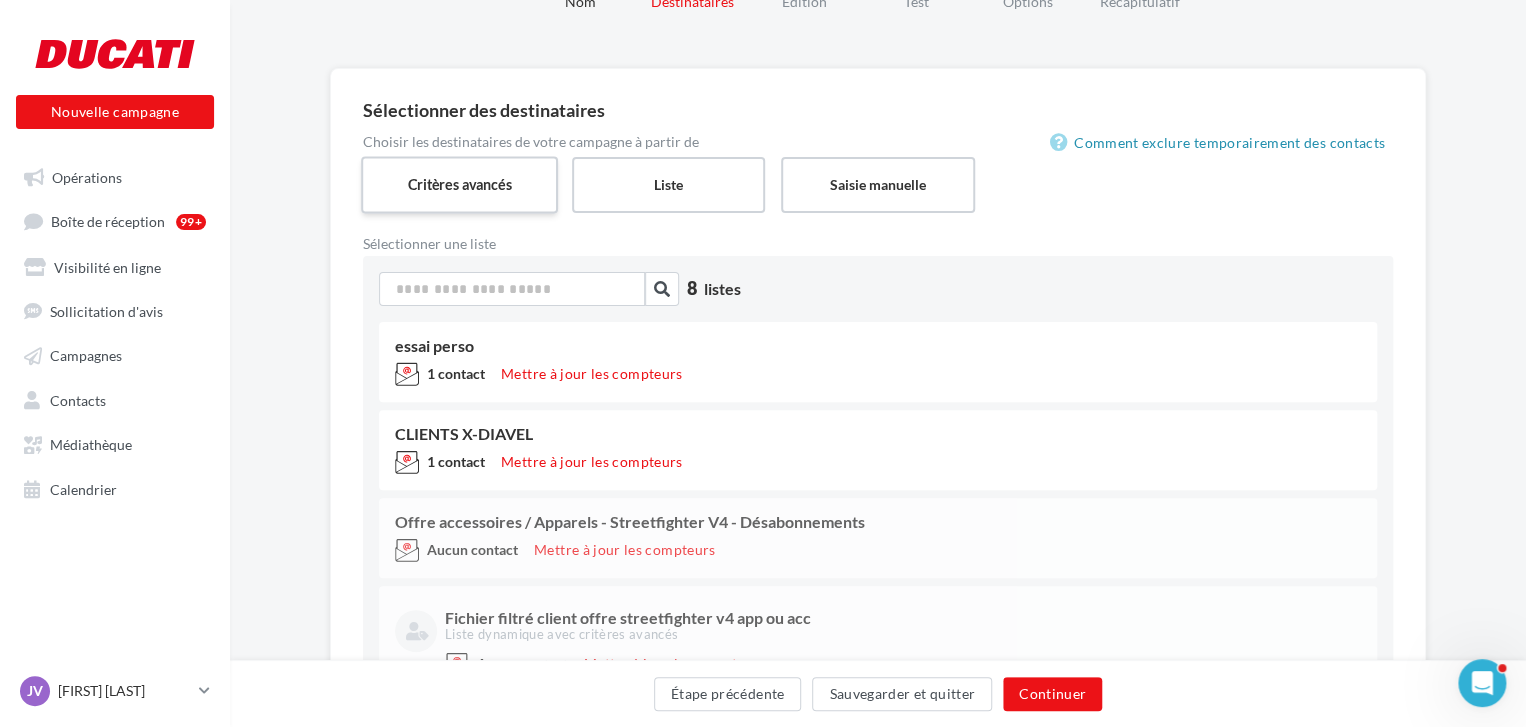 click on "Critères avancés" at bounding box center (459, 184) 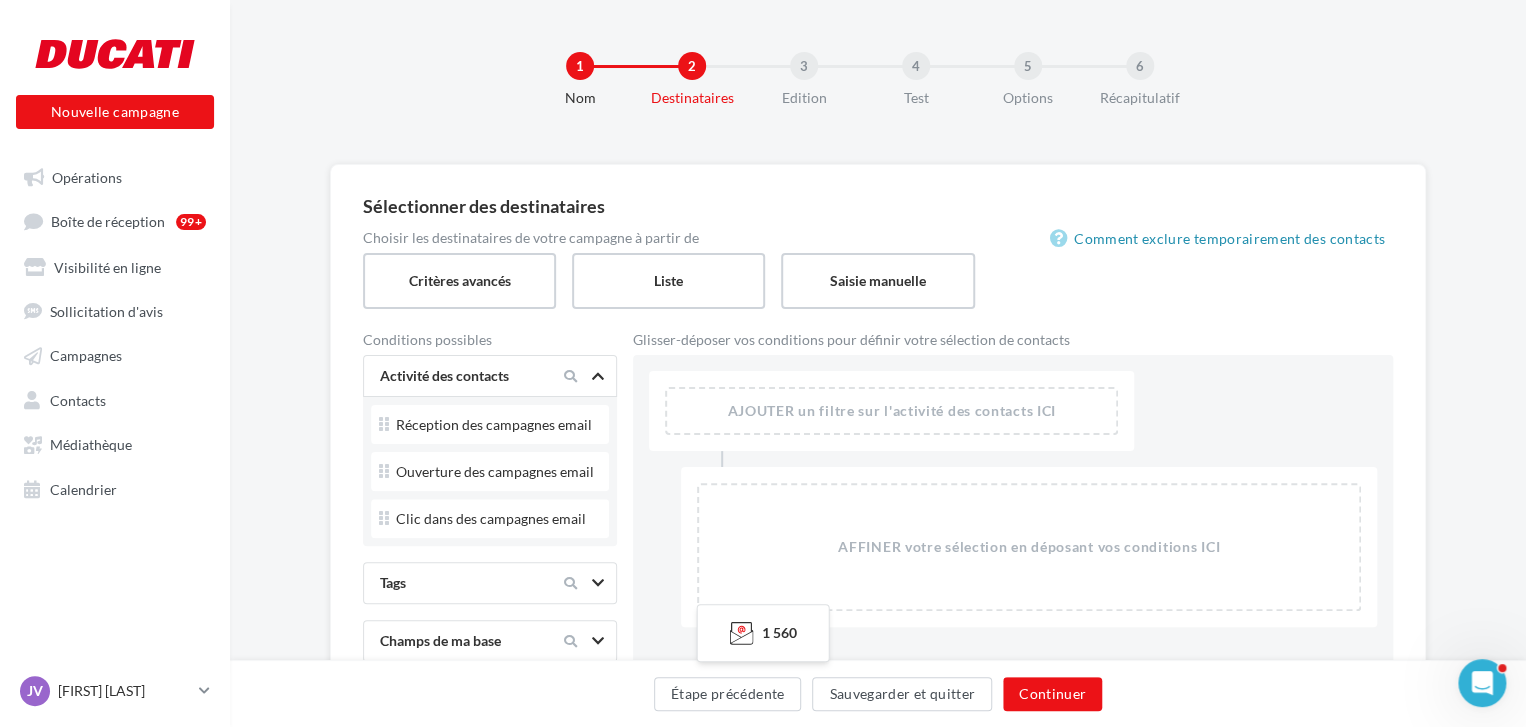 scroll, scrollTop: 0, scrollLeft: 0, axis: both 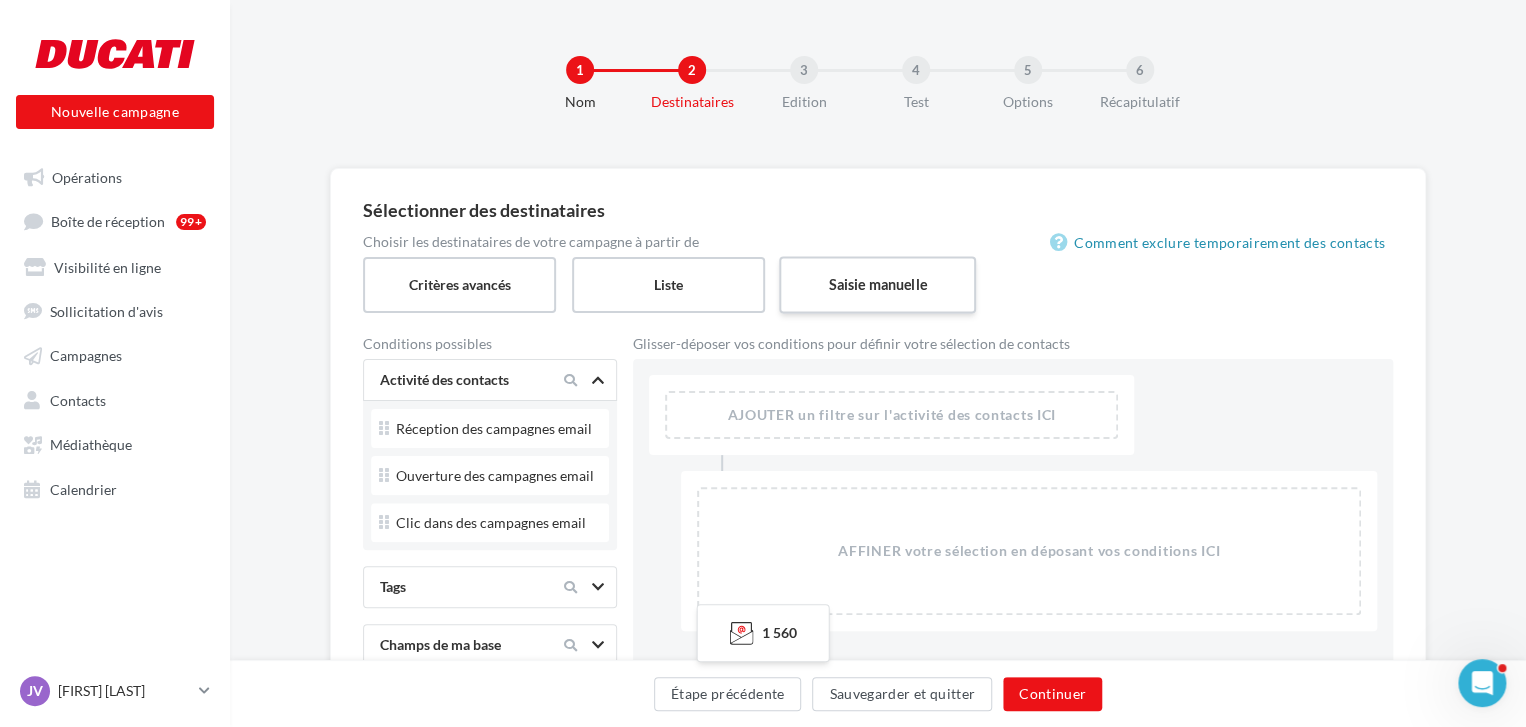 click on "Saisie manuelle" at bounding box center [877, 284] 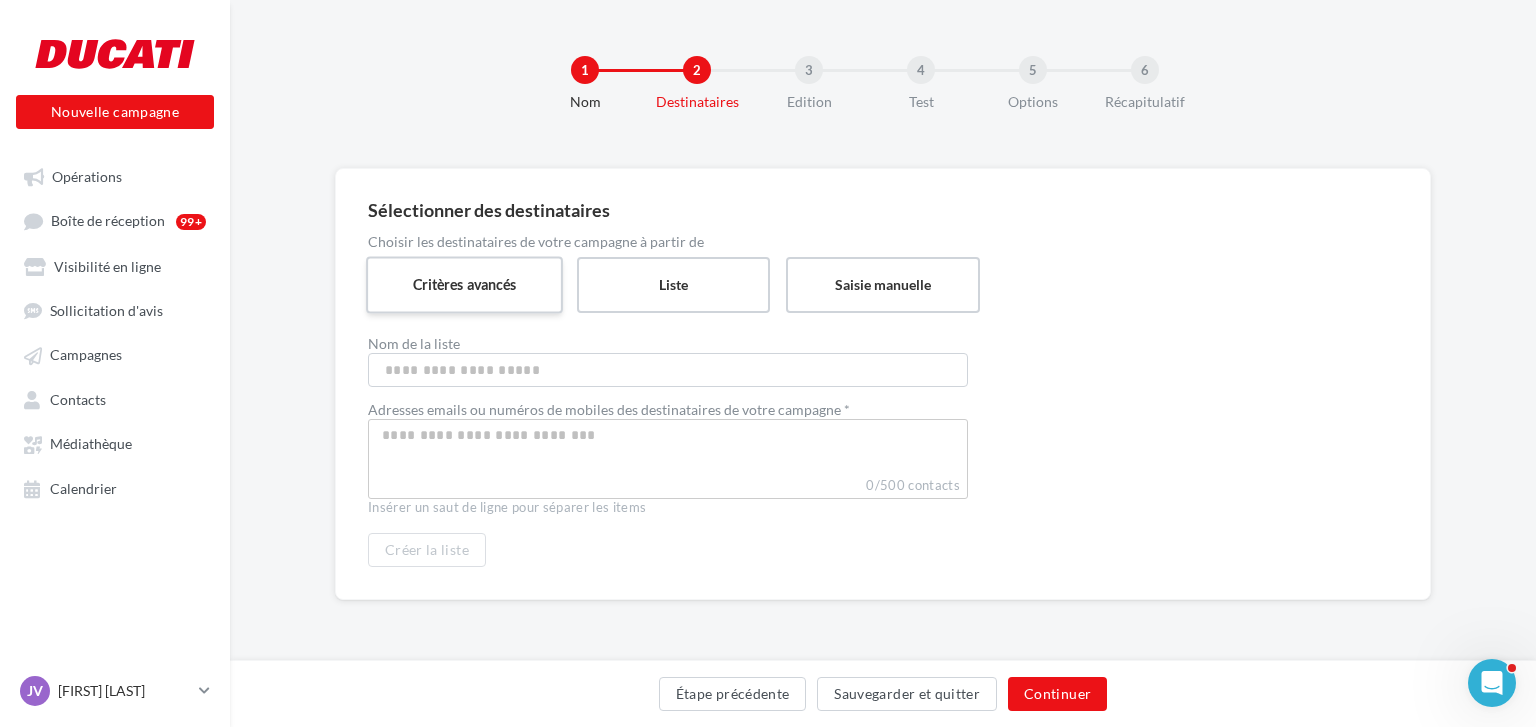 click on "Critères avancés" at bounding box center [464, 284] 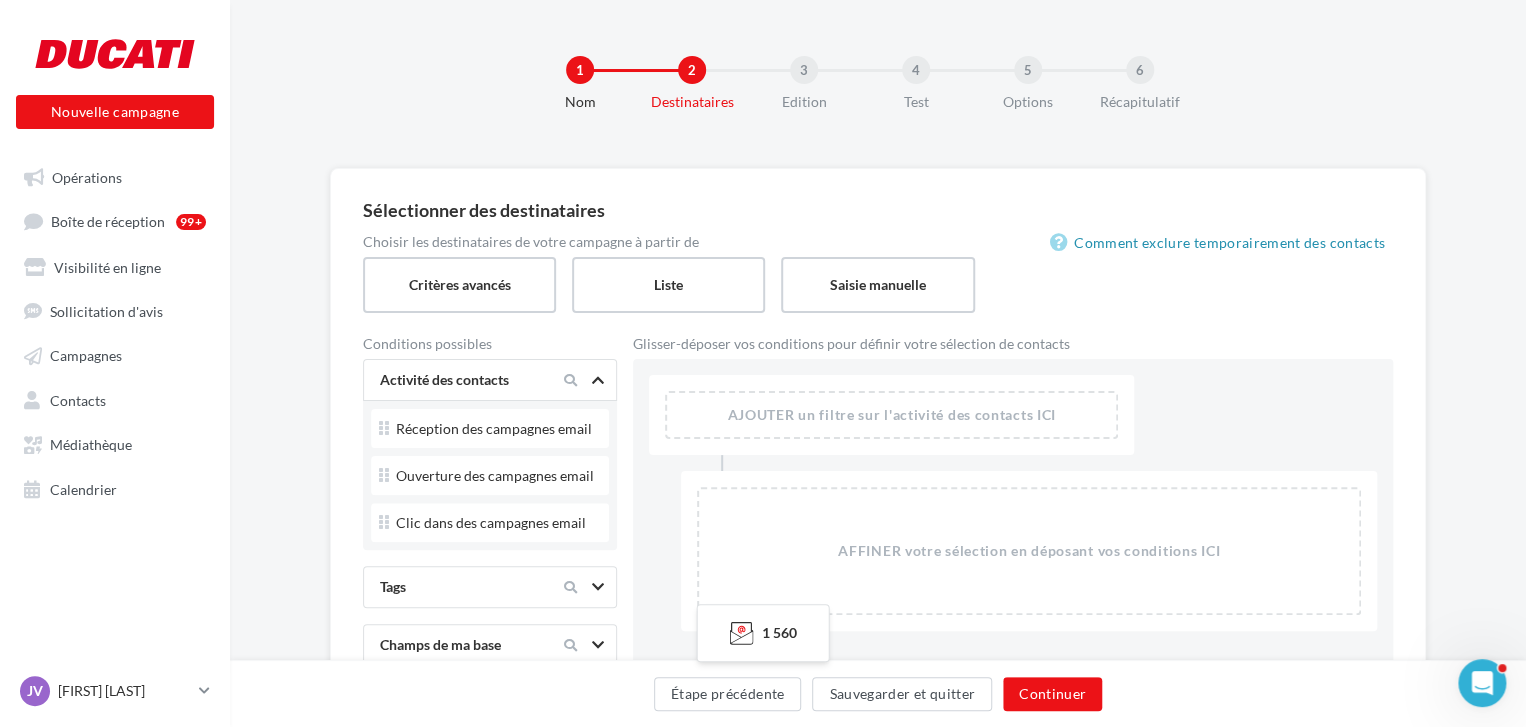 click at bounding box center (742, 633) 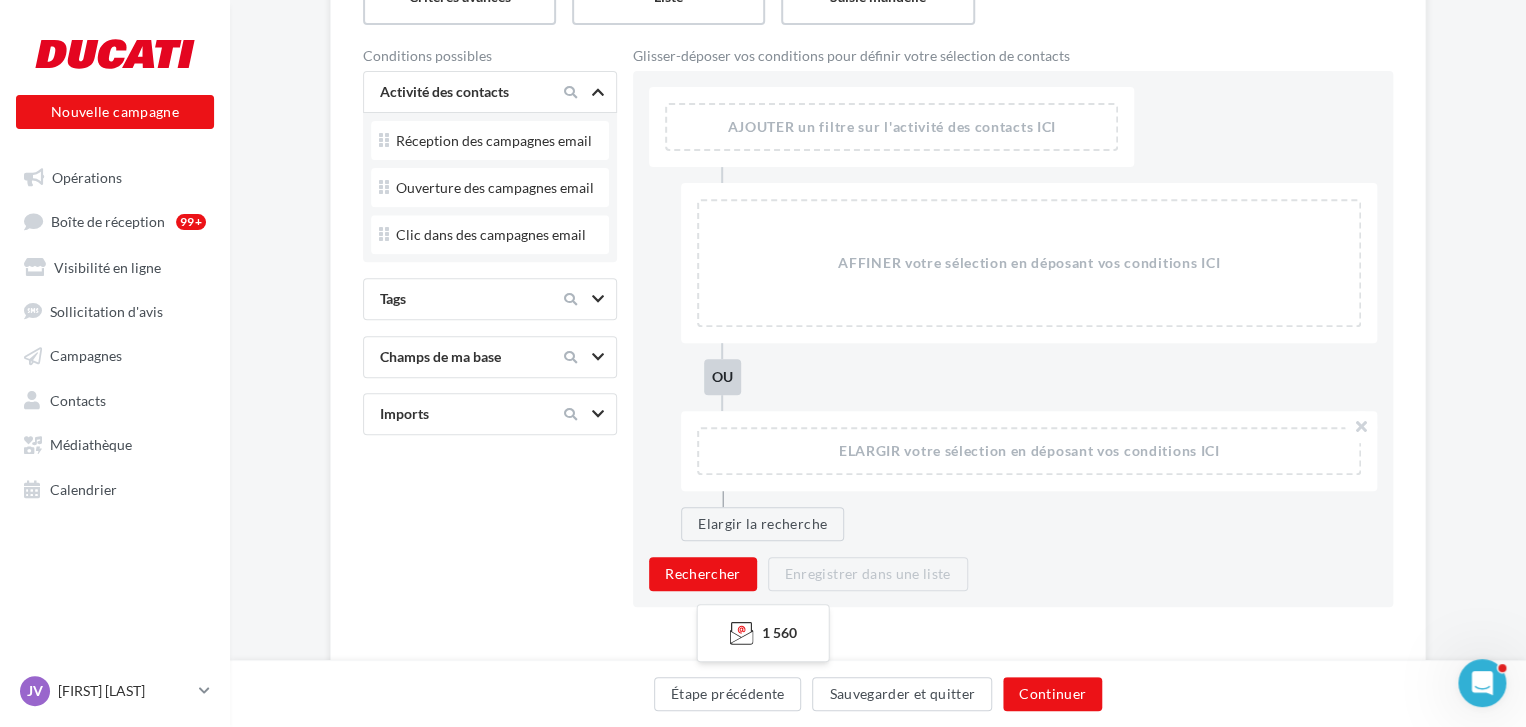 scroll, scrollTop: 382, scrollLeft: 0, axis: vertical 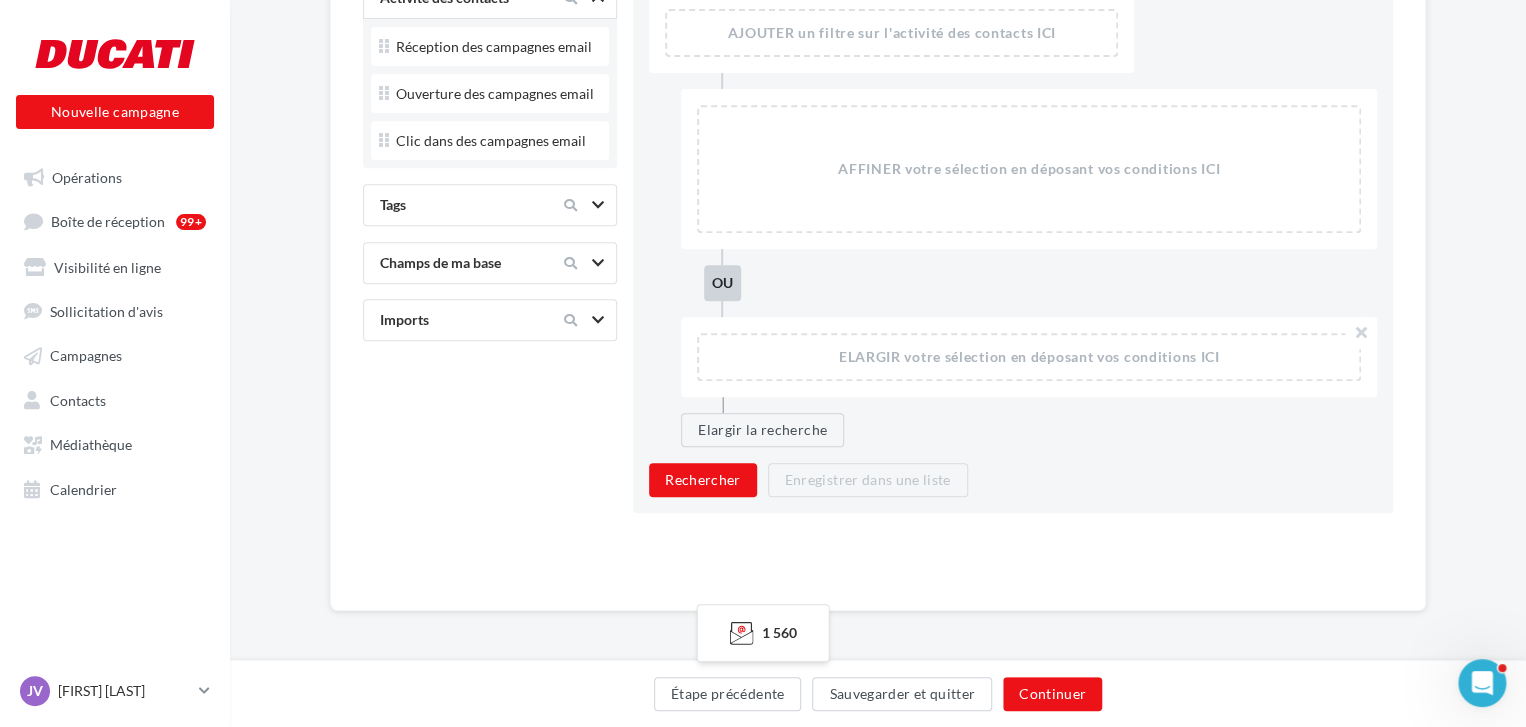 click on "1 560" at bounding box center (779, 632) 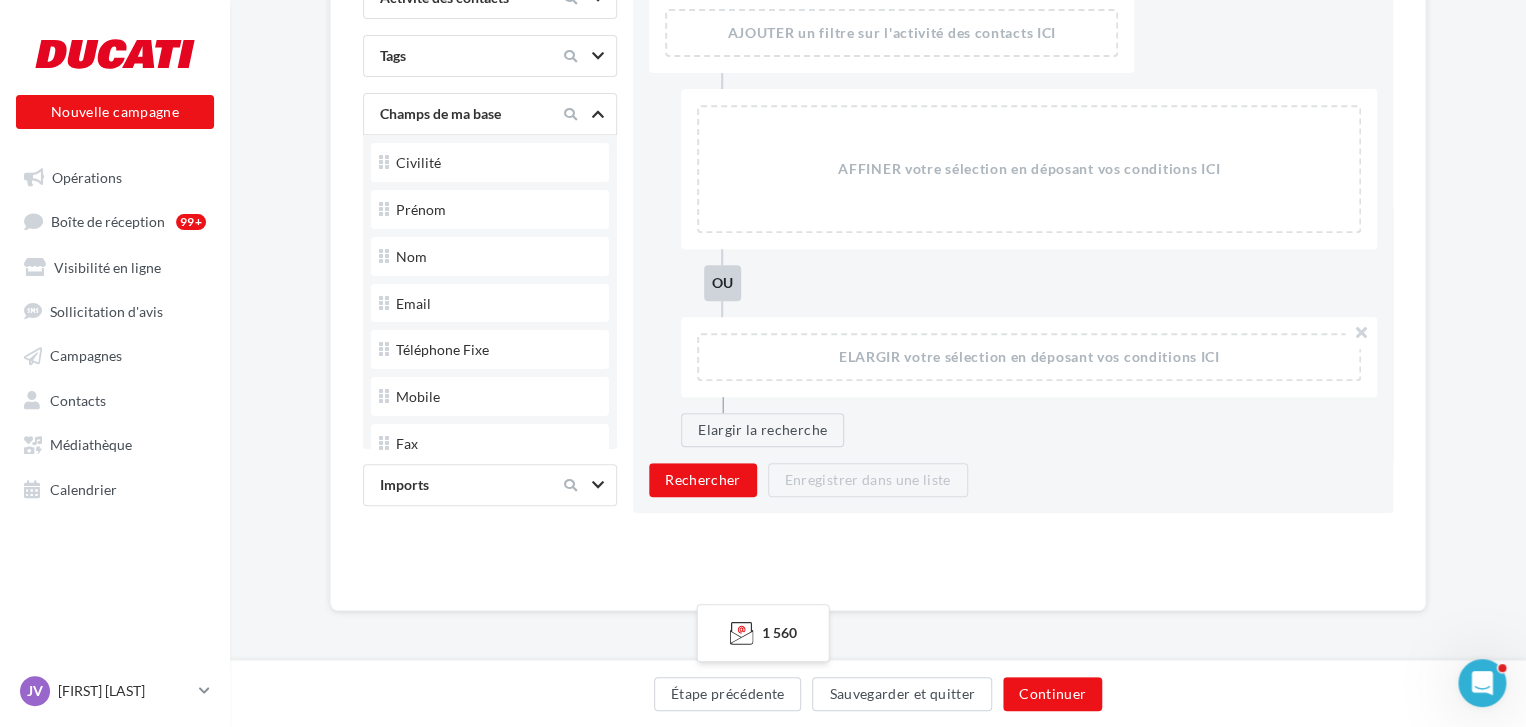 click on "Imports" at bounding box center (456, 485) 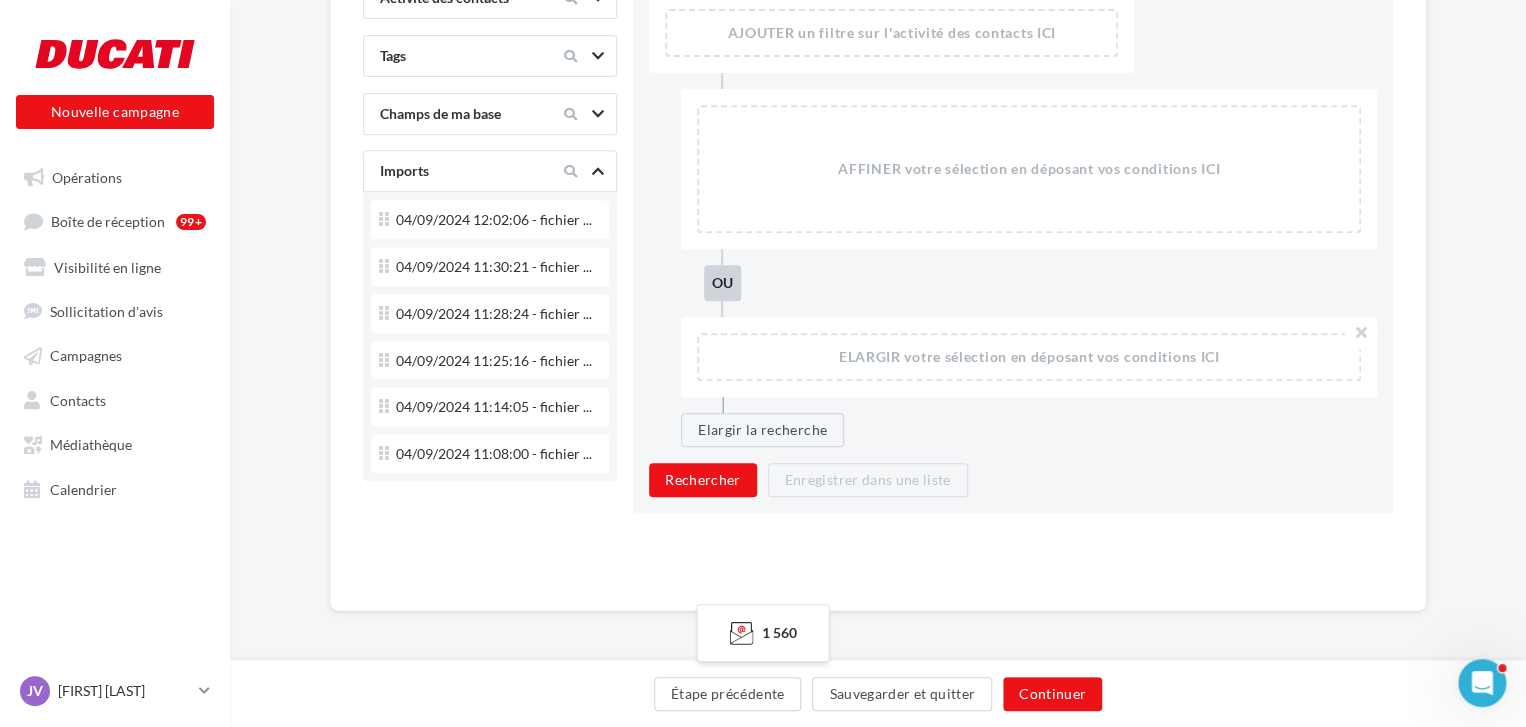 click on "Imports" at bounding box center [456, 171] 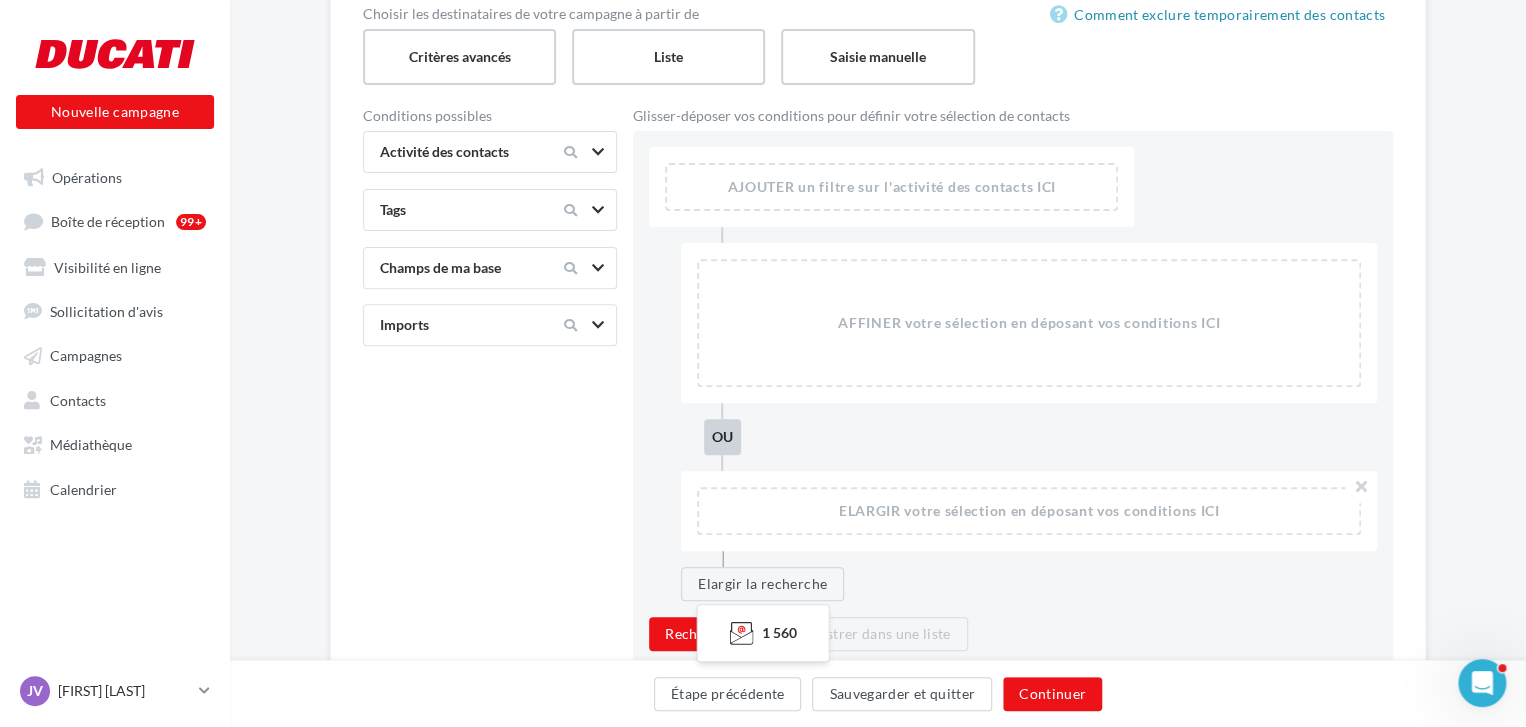 scroll, scrollTop: 182, scrollLeft: 0, axis: vertical 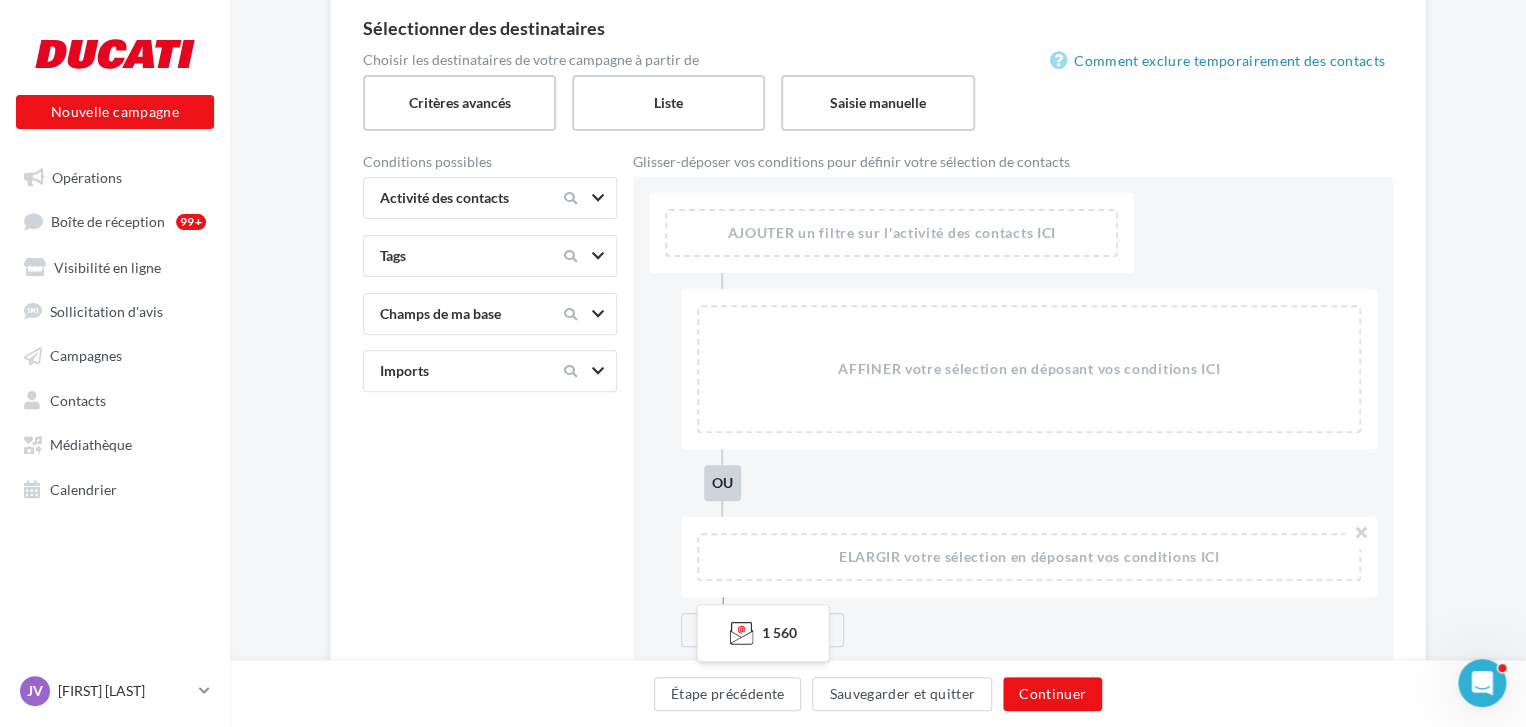 drag, startPoint x: 408, startPoint y: 308, endPoint x: 482, endPoint y: 307, distance: 74.00676 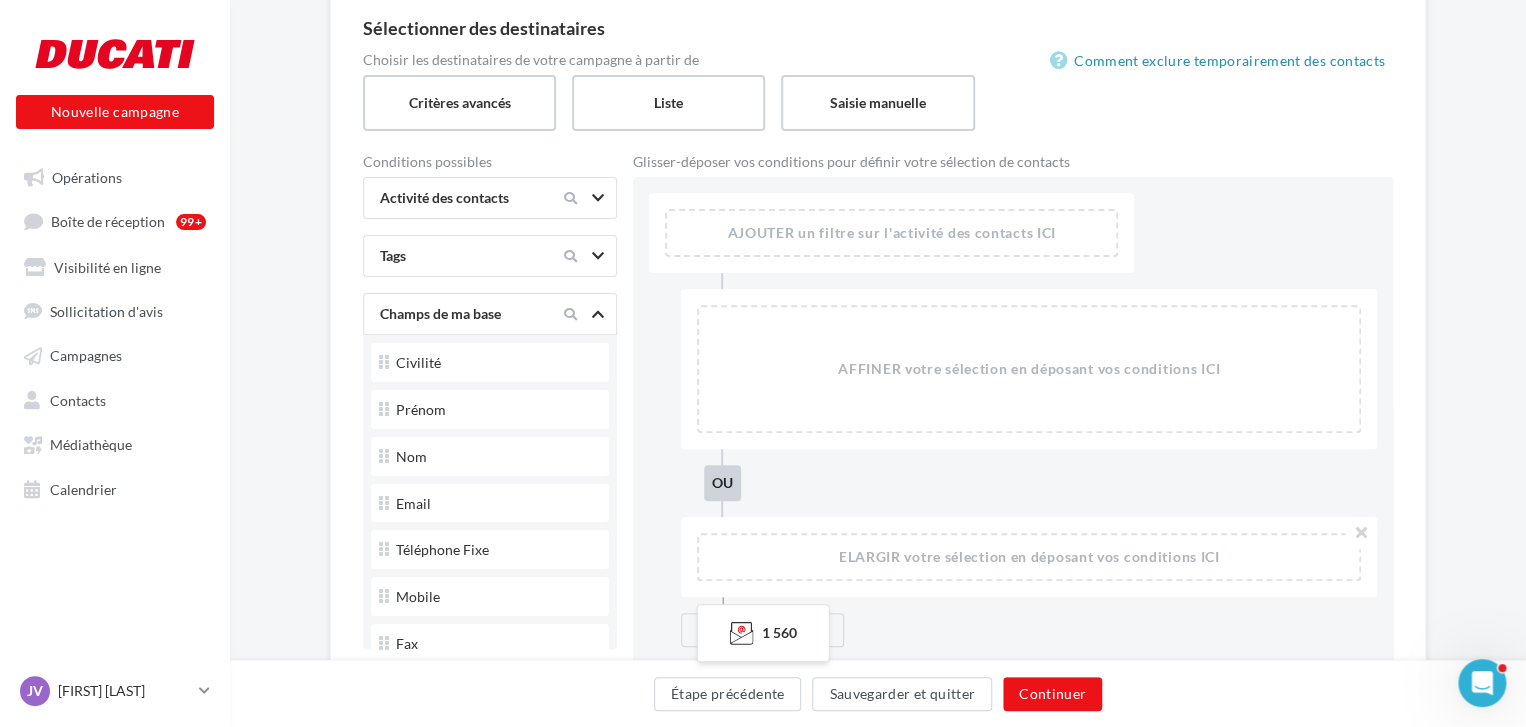 click on "Champs de ma base" at bounding box center (456, 314) 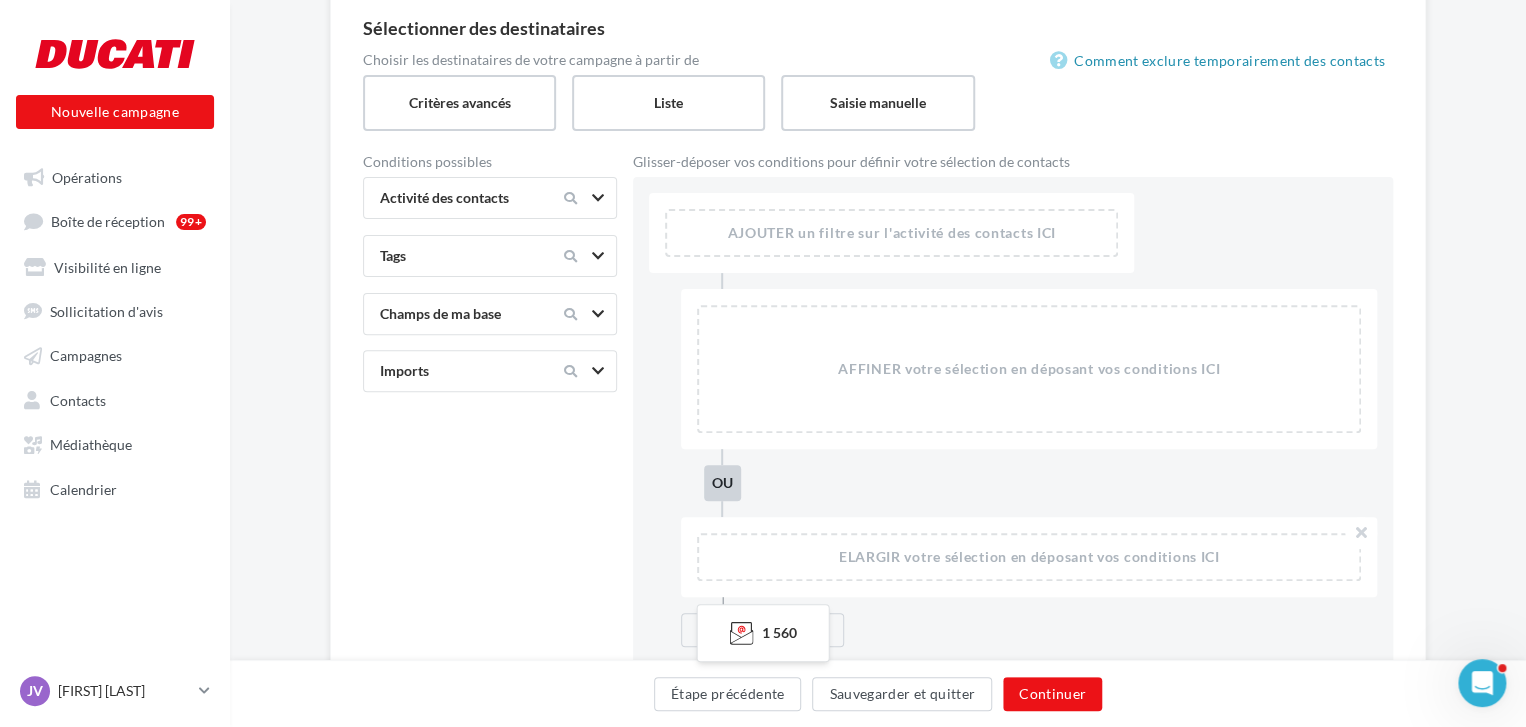 click on "Champs de ma base" at bounding box center (456, 314) 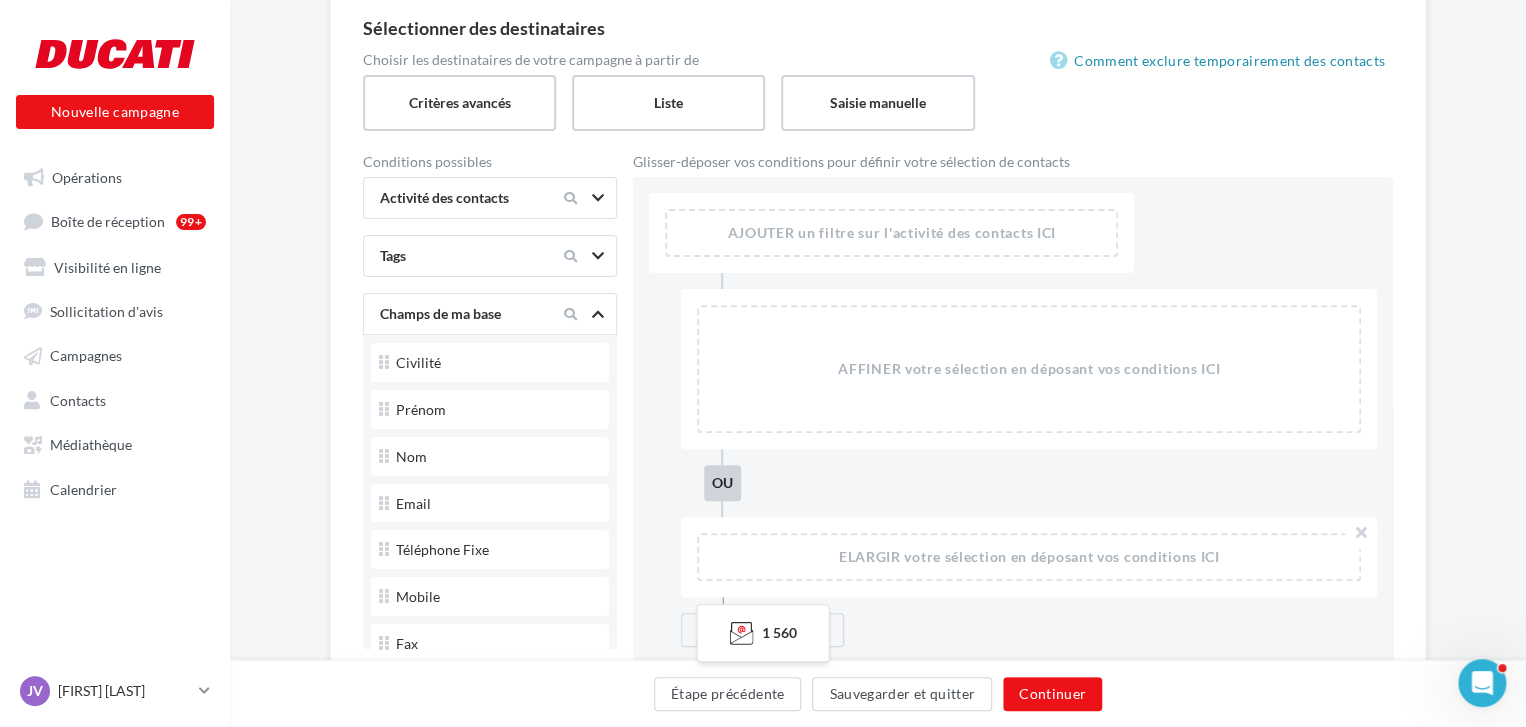click on "Conditions possibles" at bounding box center [490, 162] 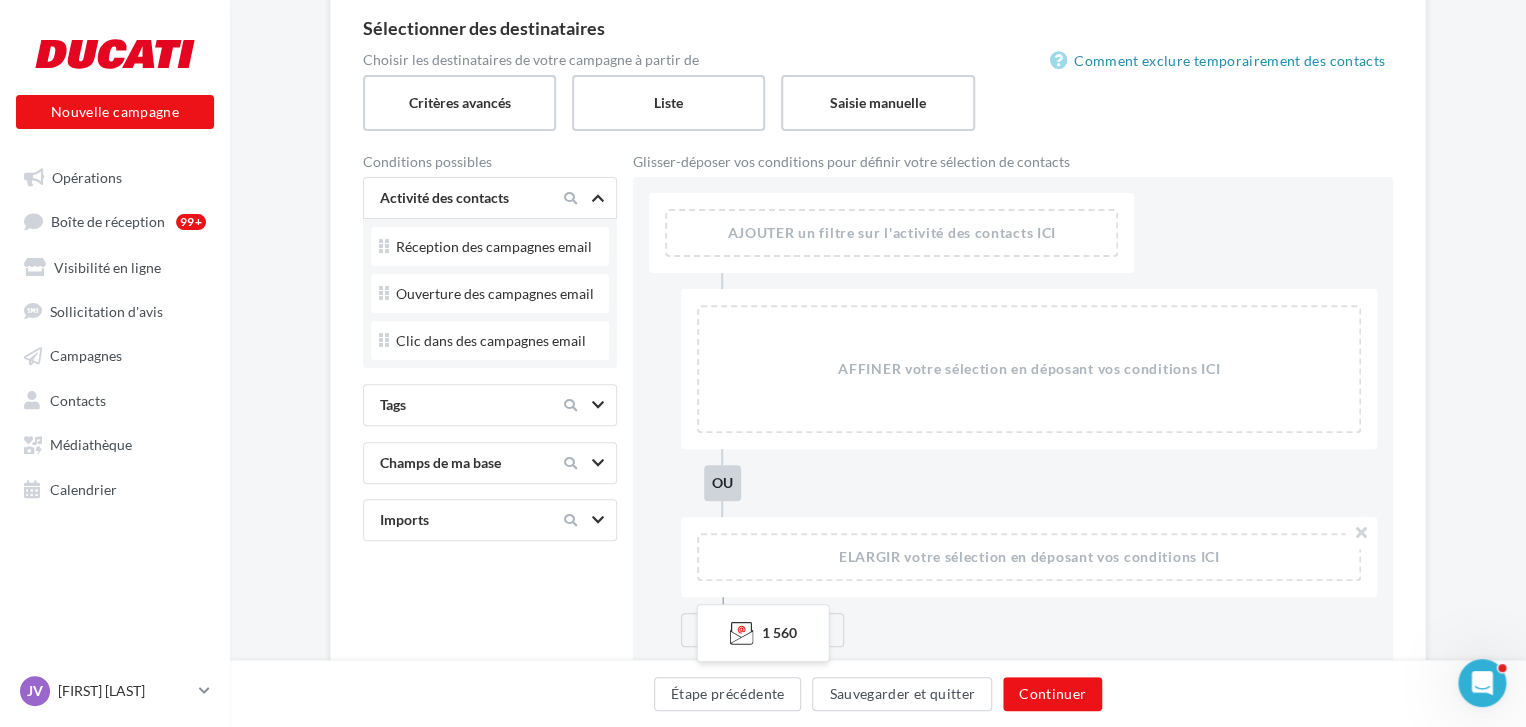 click on "Activité des contacts" at bounding box center (498, 198) 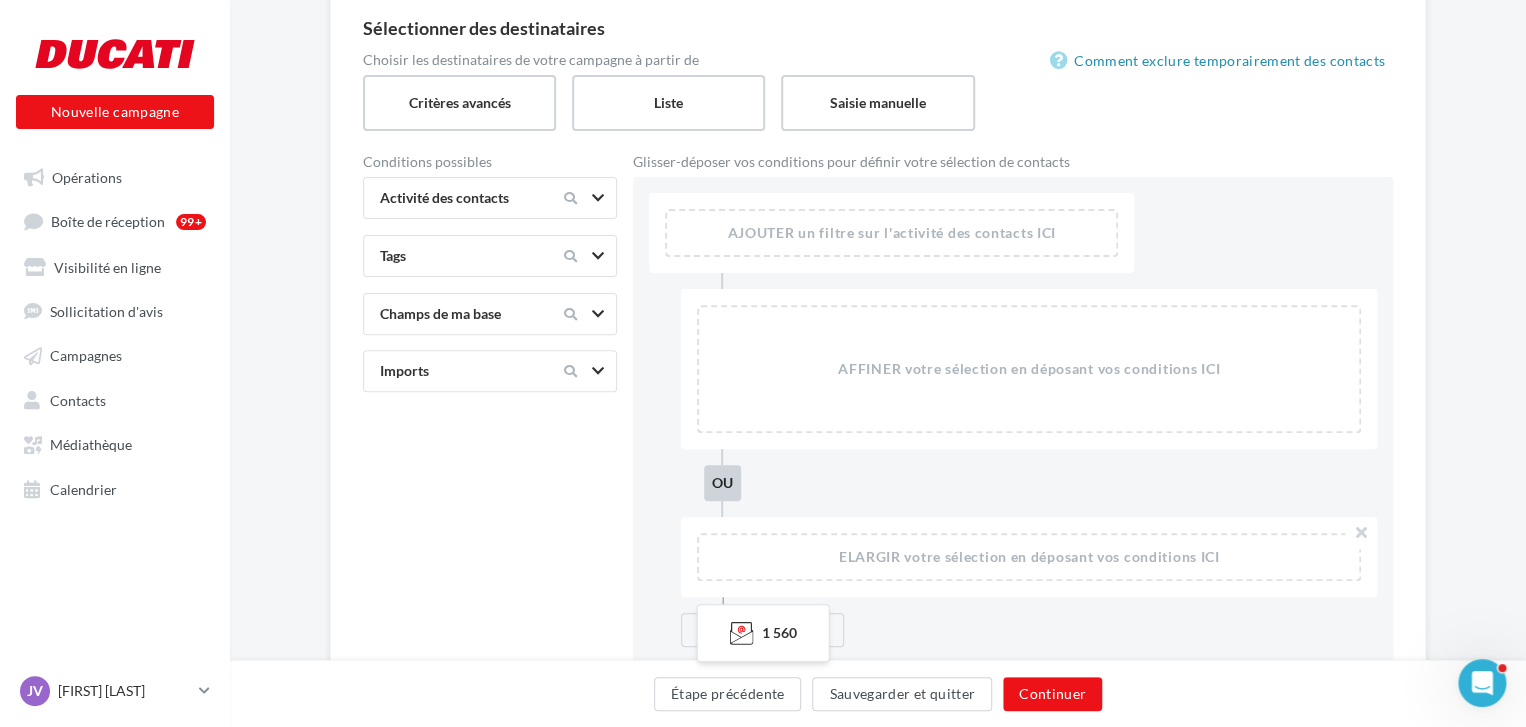 click on "Imports" at bounding box center (456, 371) 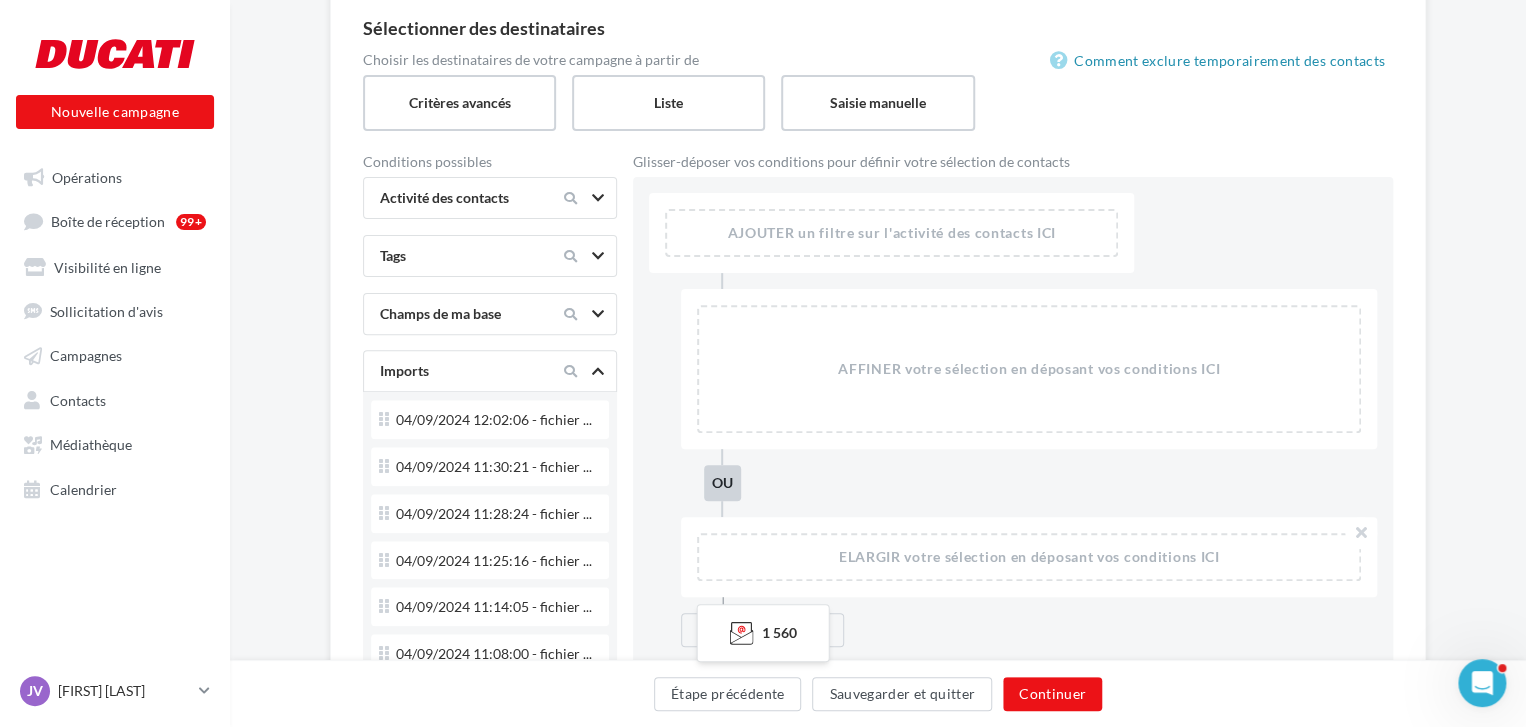 click on "Tags" at bounding box center [456, 256] 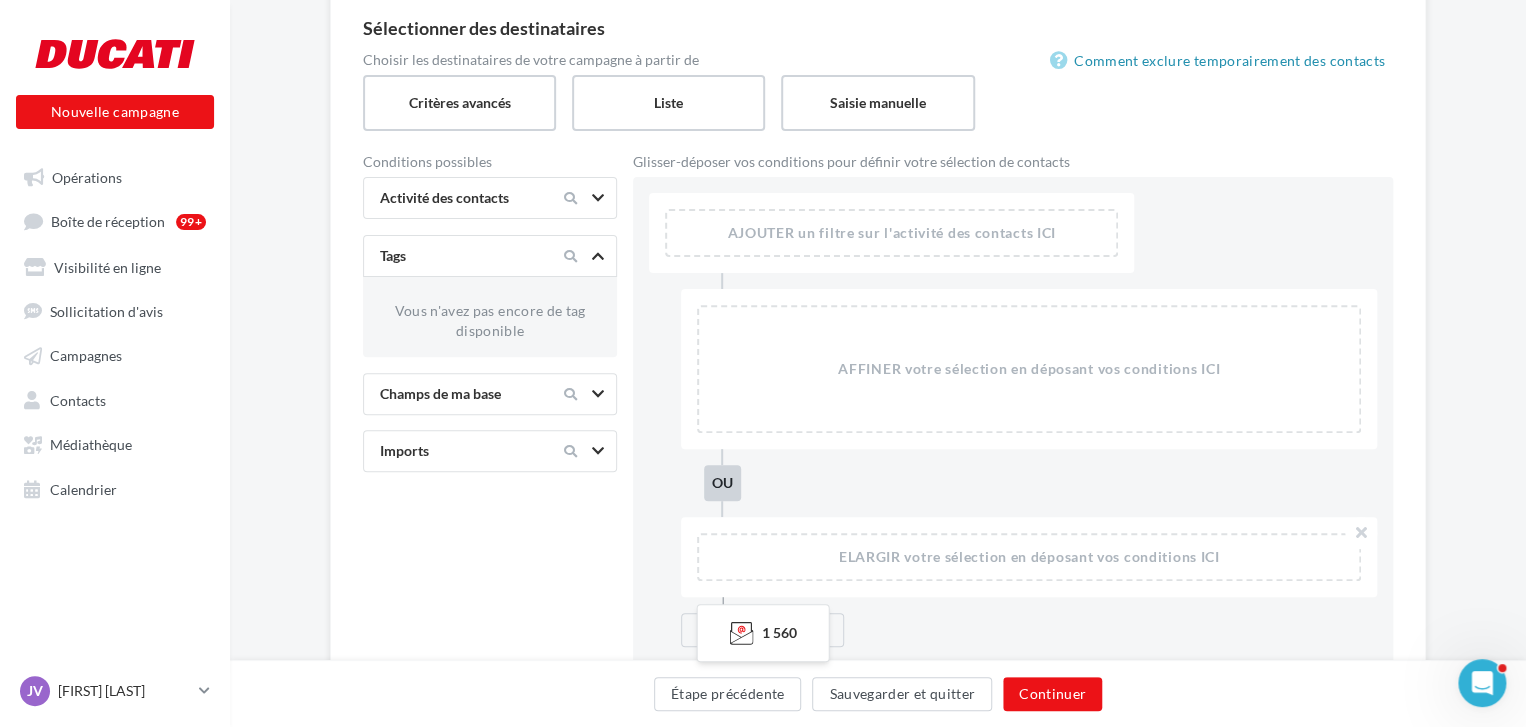 click on "Tags" at bounding box center (490, 256) 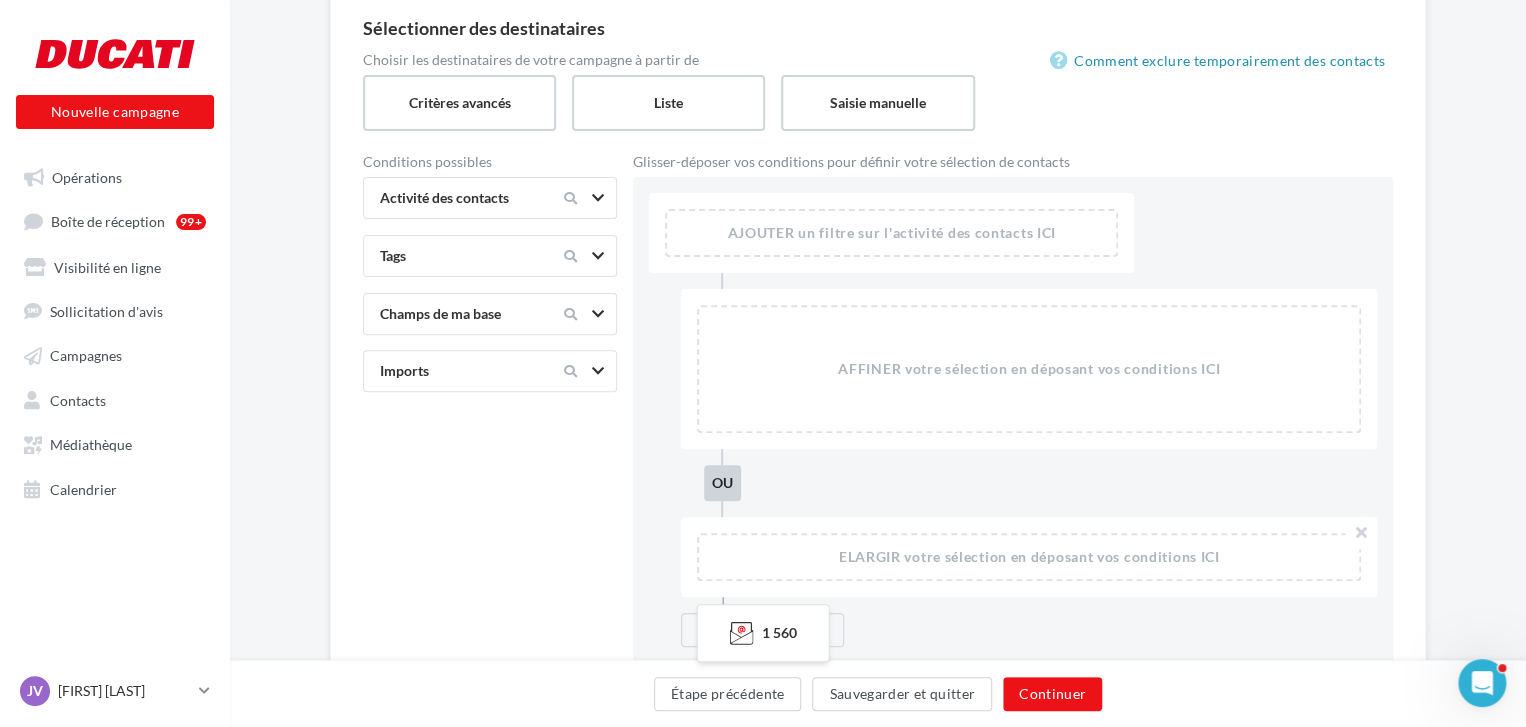 click on "Imports" at bounding box center (456, 371) 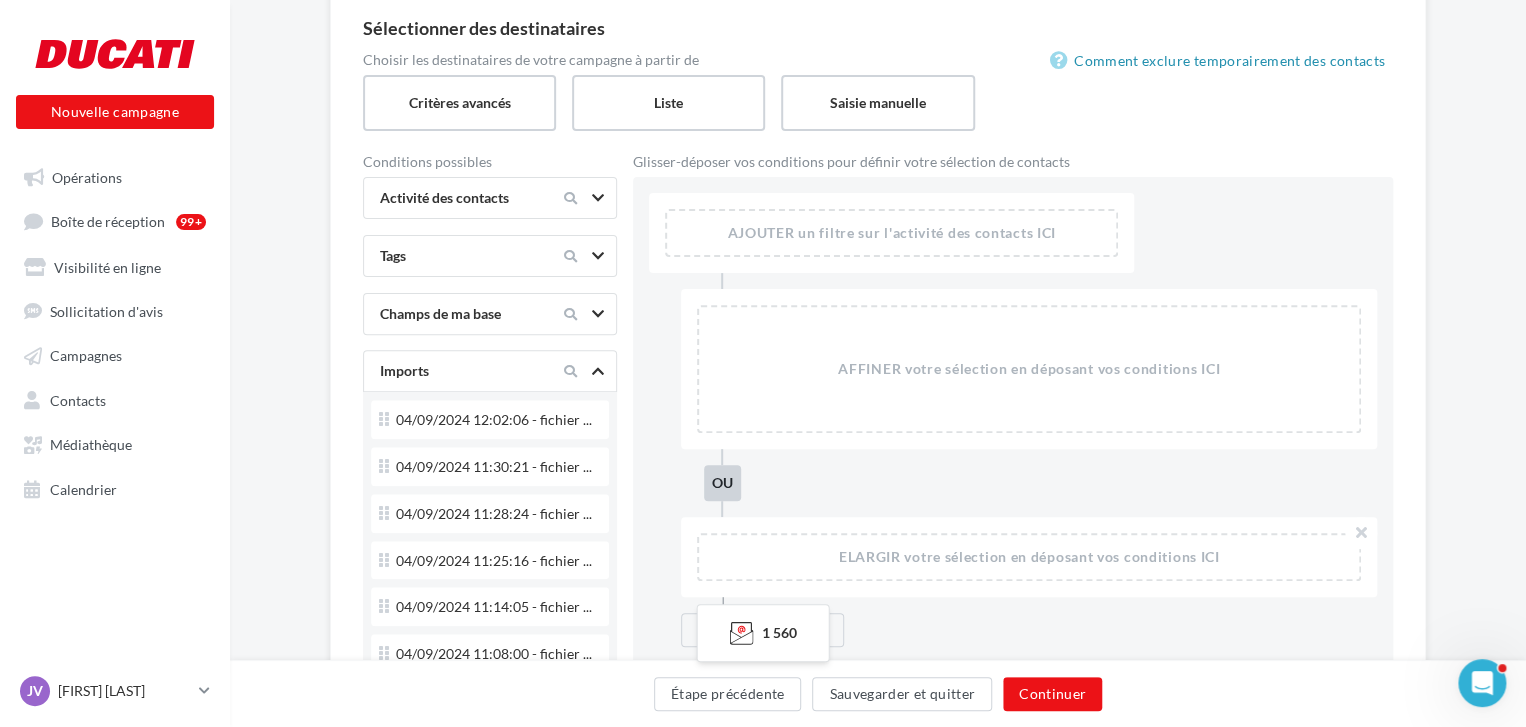 click on "Champs de ma base" at bounding box center [498, 314] 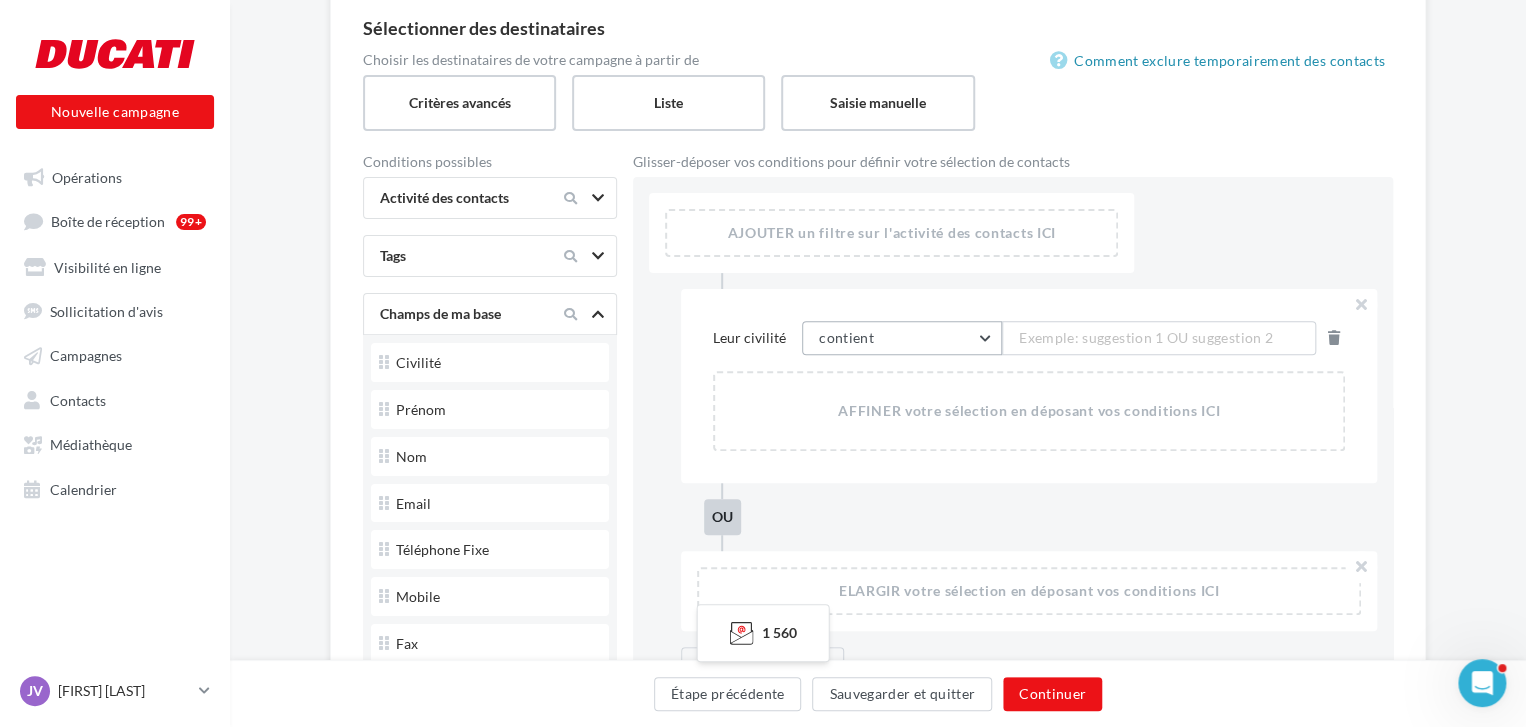 click on "contient" at bounding box center [902, 338] 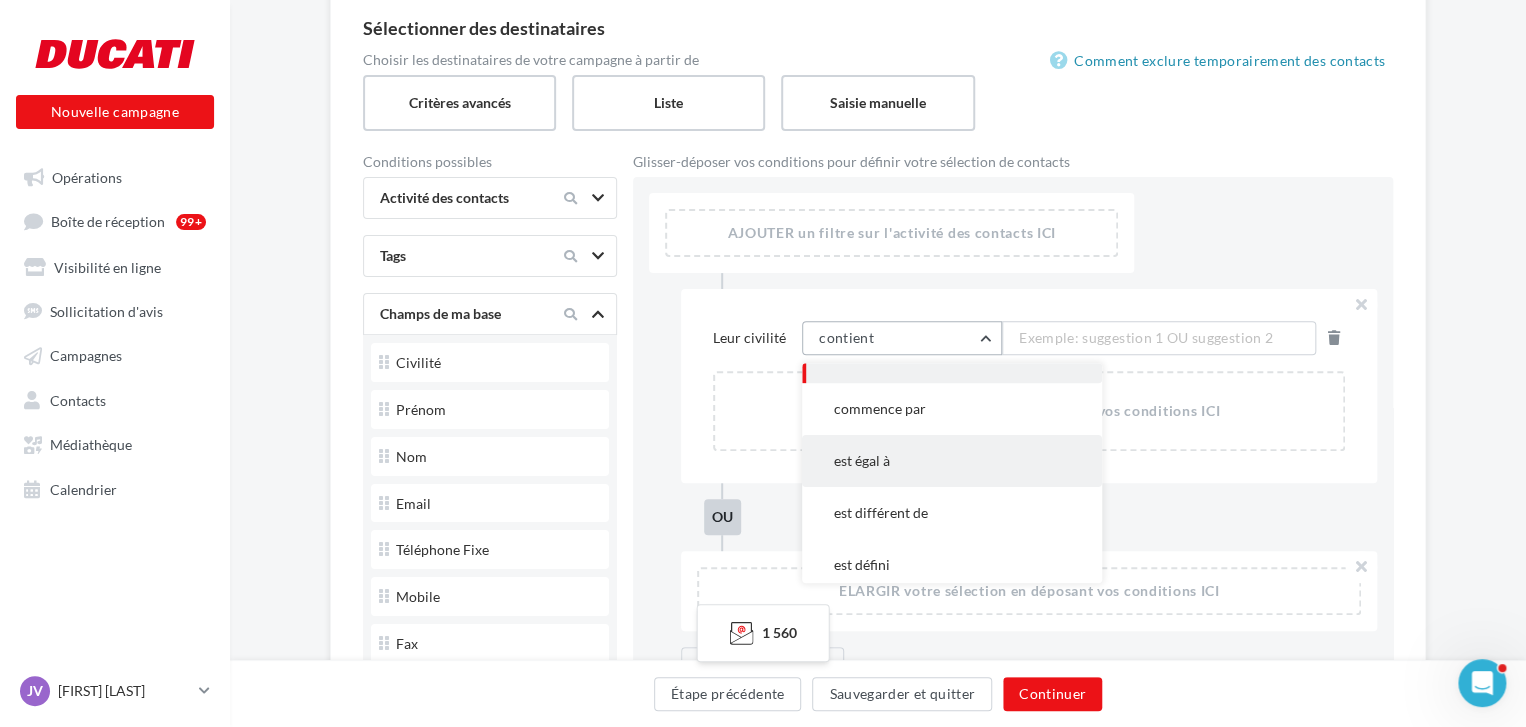 scroll, scrollTop: 0, scrollLeft: 0, axis: both 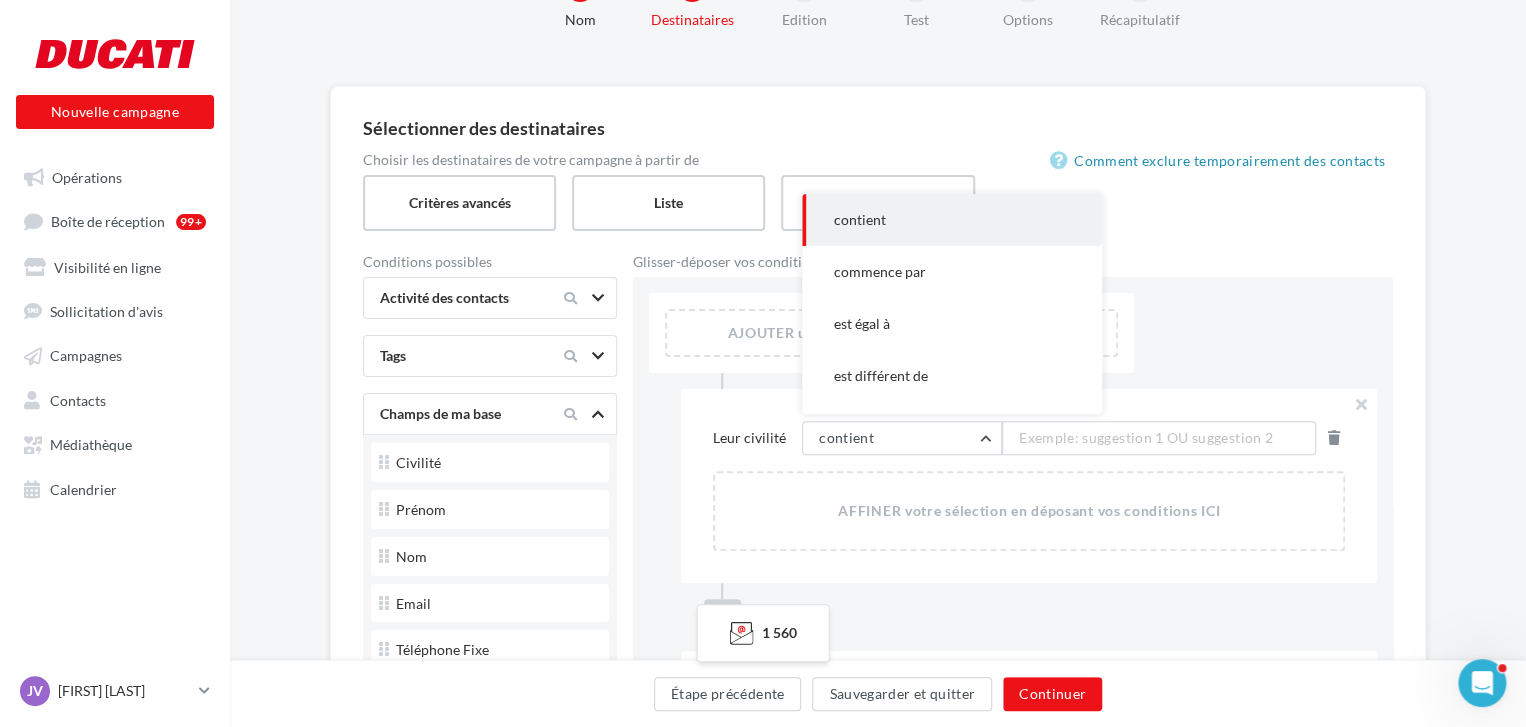 click on "Exemple: suggestion 1 OU suggestion 2" at bounding box center (1146, 438) 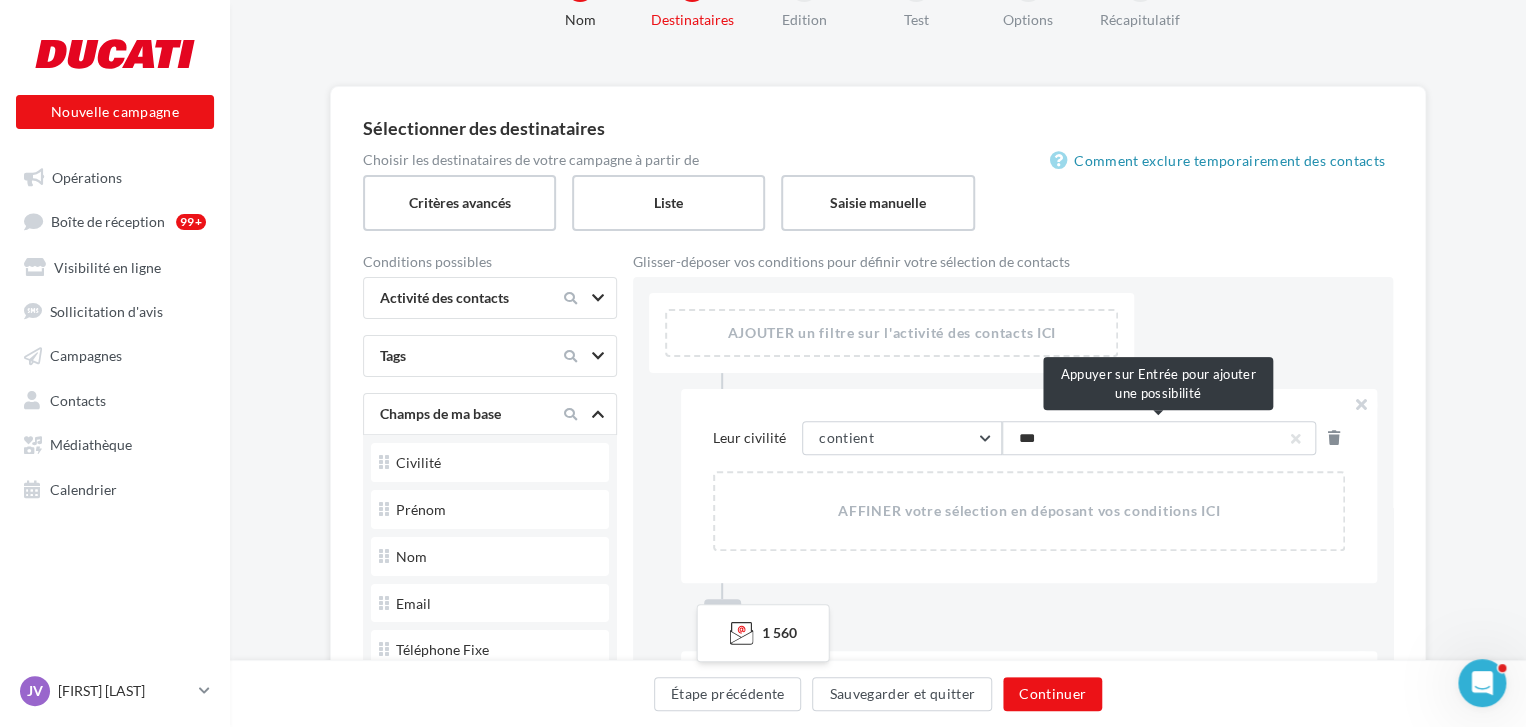 type on "**" 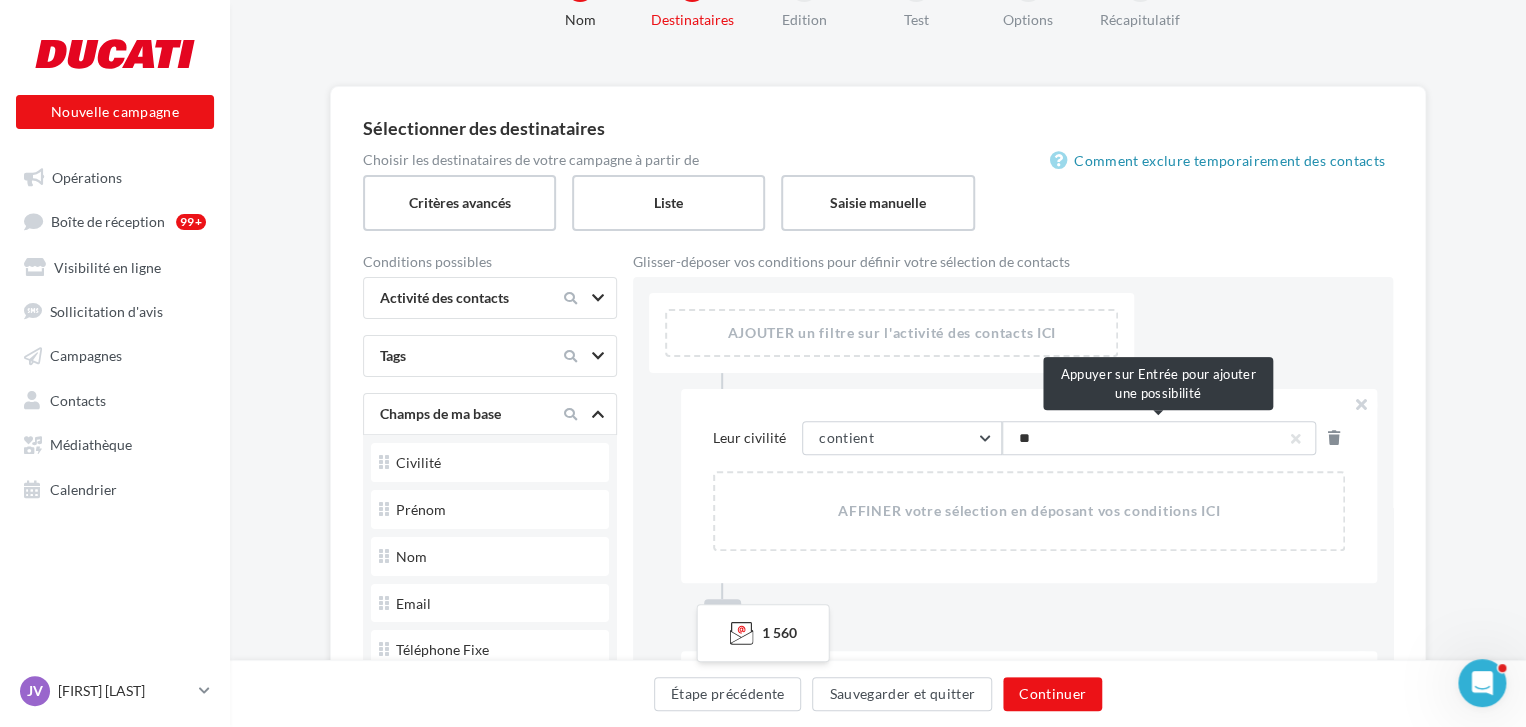 click on "Leur civilité
contient         contient     commence par     est égal à     est différent de     est défini     est vide
MR
**              AFFINER votre sélection en déposant vos conditions ICI   INCLURE   EXCLURE   AFFINER votre sélection en déposant vos conditions ICI" at bounding box center [1029, 486] 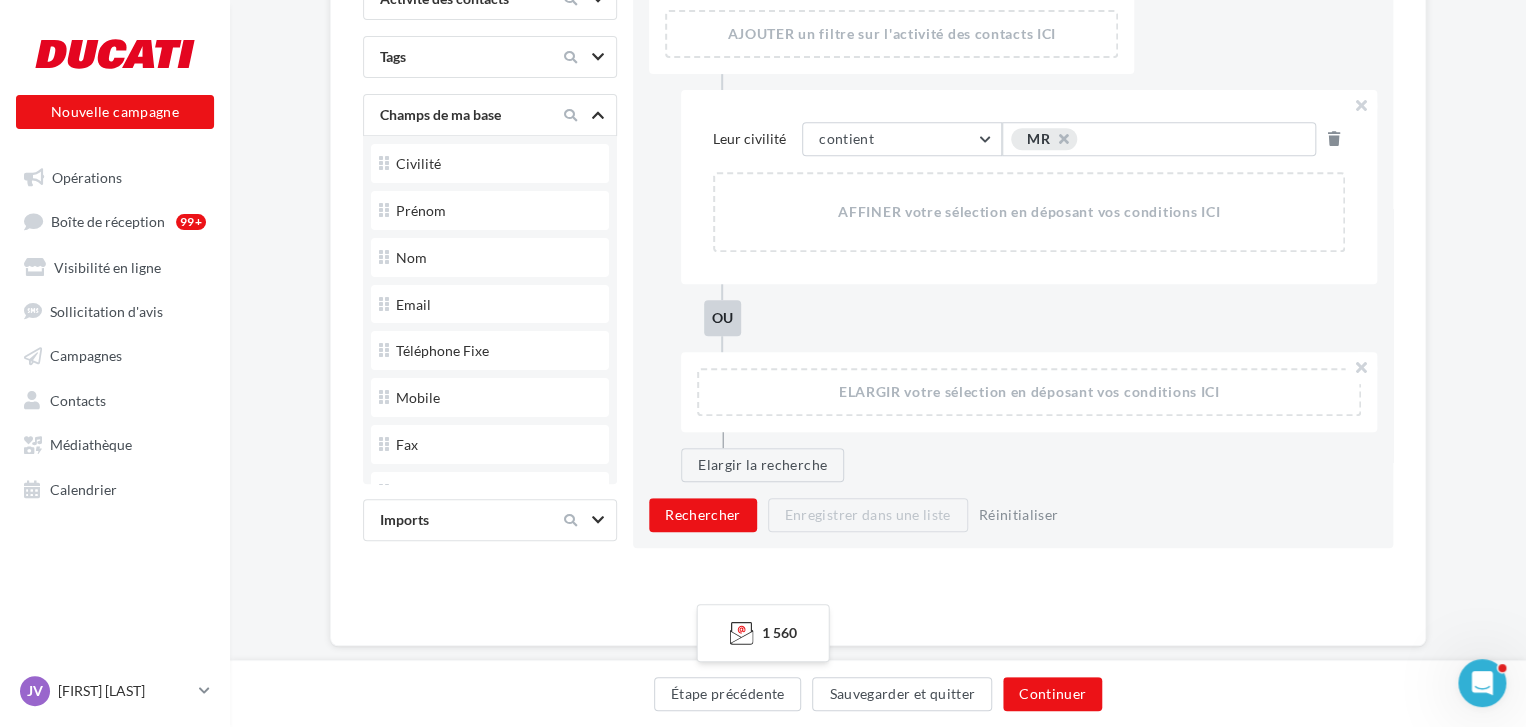 scroll, scrollTop: 382, scrollLeft: 0, axis: vertical 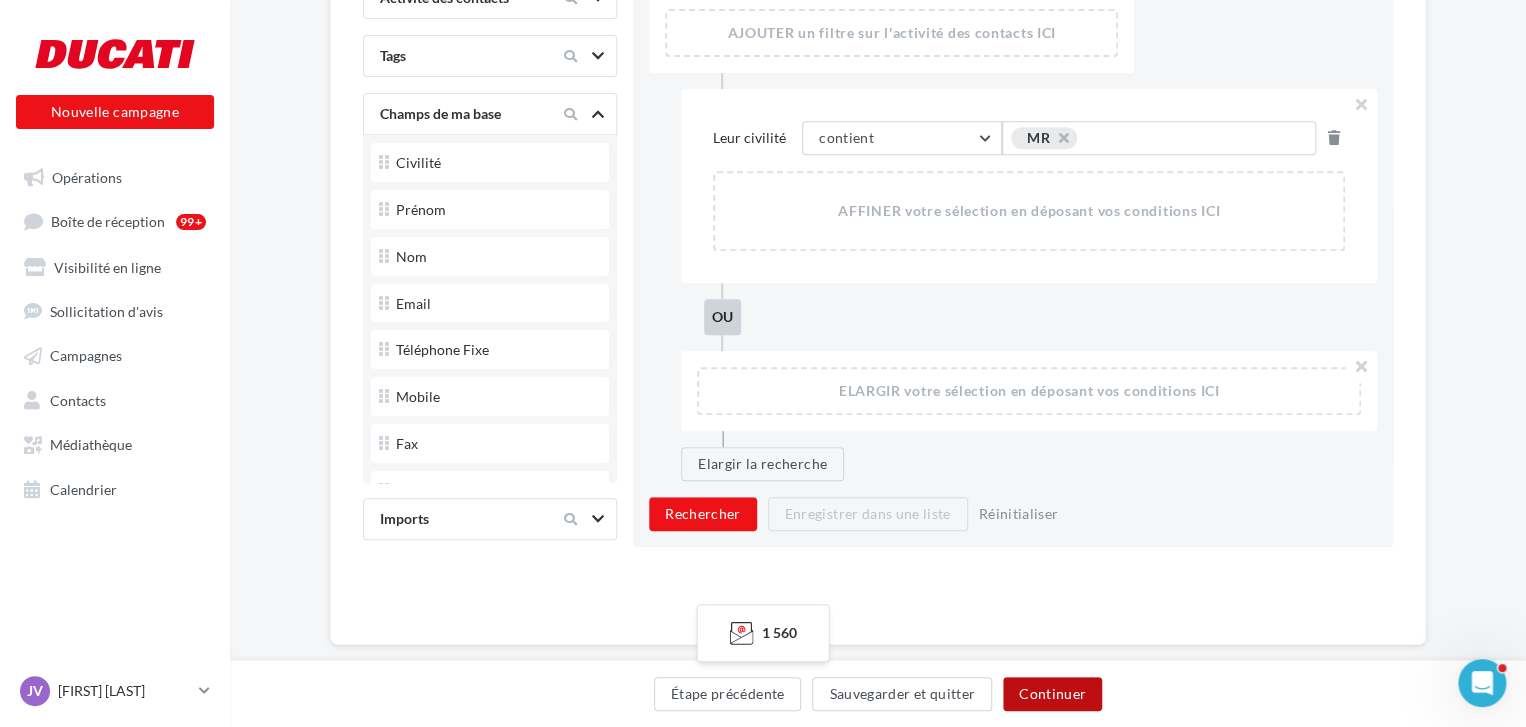 click on "Continuer" at bounding box center (1052, 694) 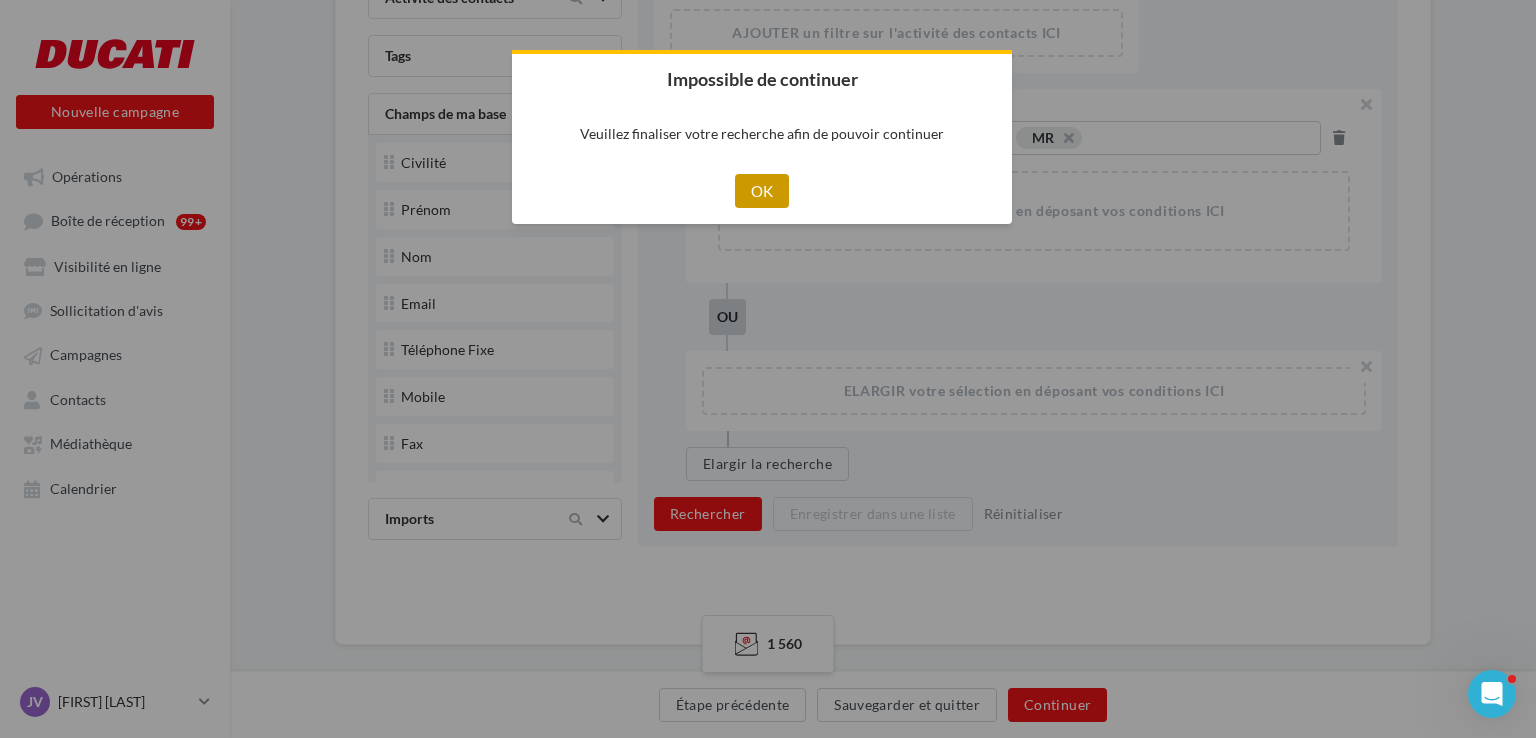 click on "OK" at bounding box center [762, 191] 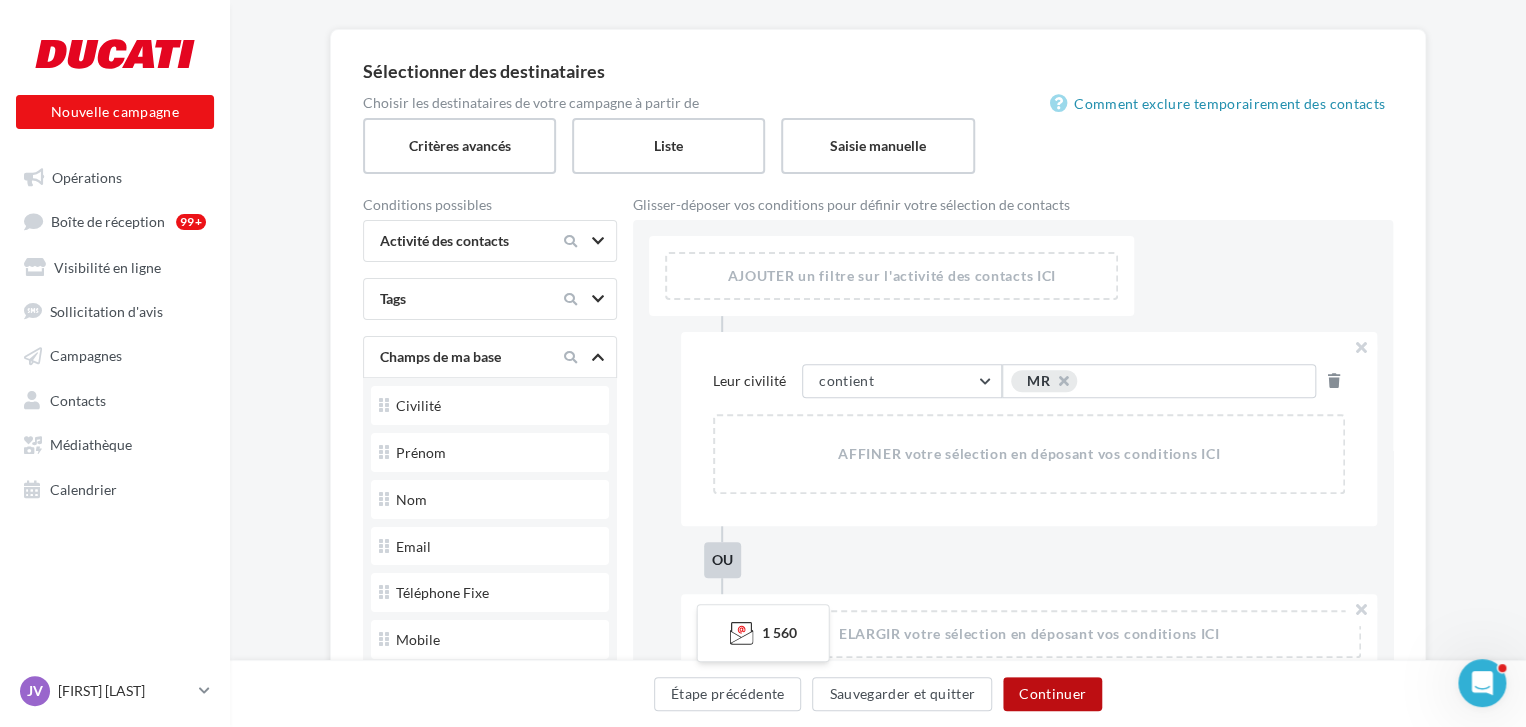 scroll, scrollTop: 182, scrollLeft: 0, axis: vertical 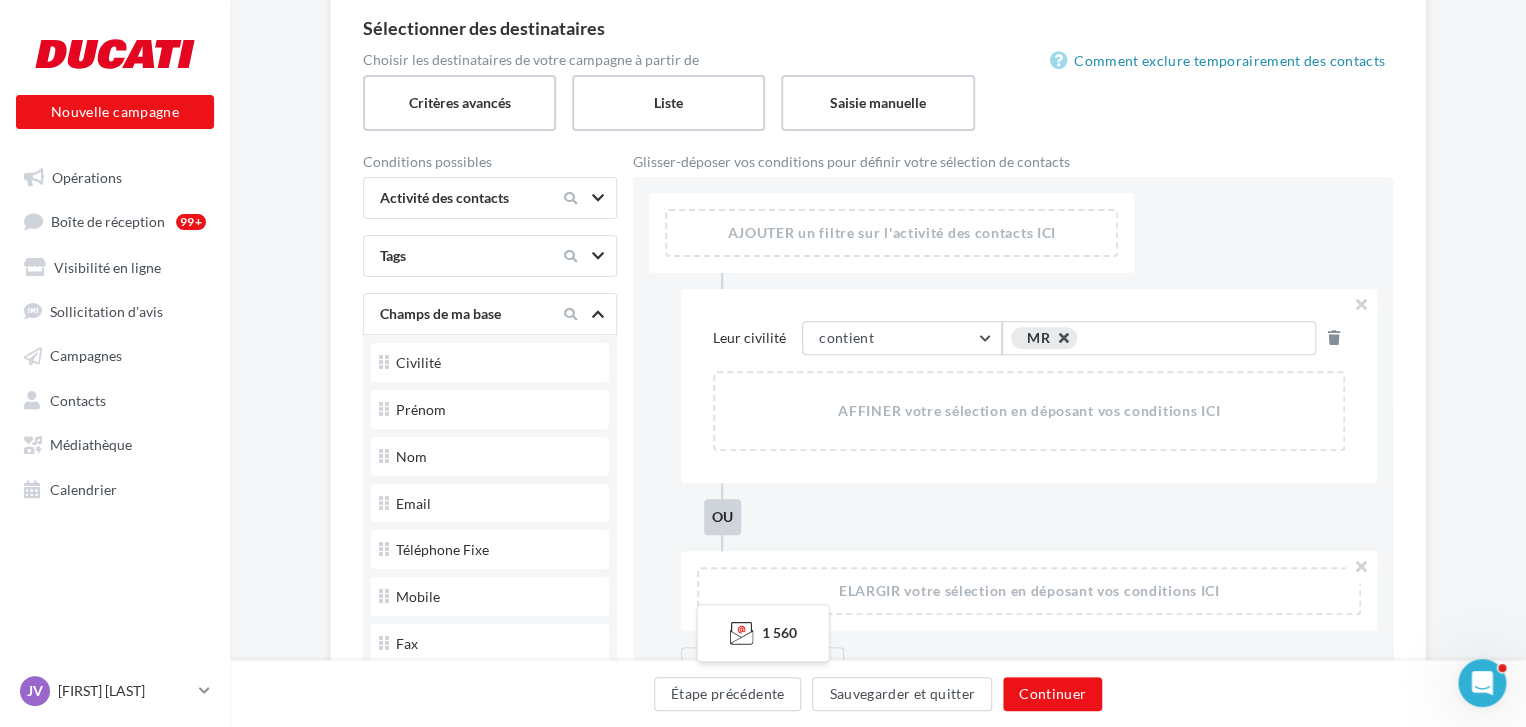 click at bounding box center (1053, 343) 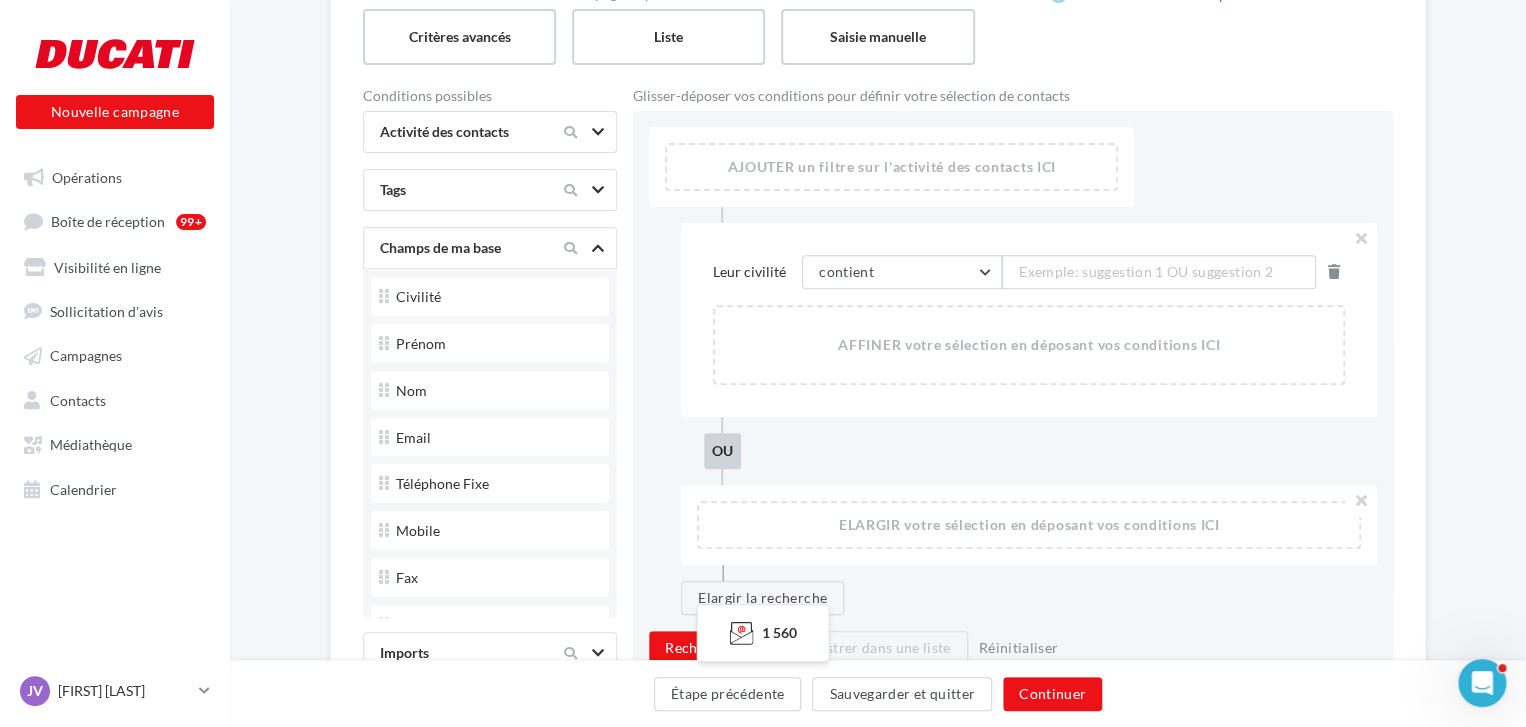 scroll, scrollTop: 282, scrollLeft: 0, axis: vertical 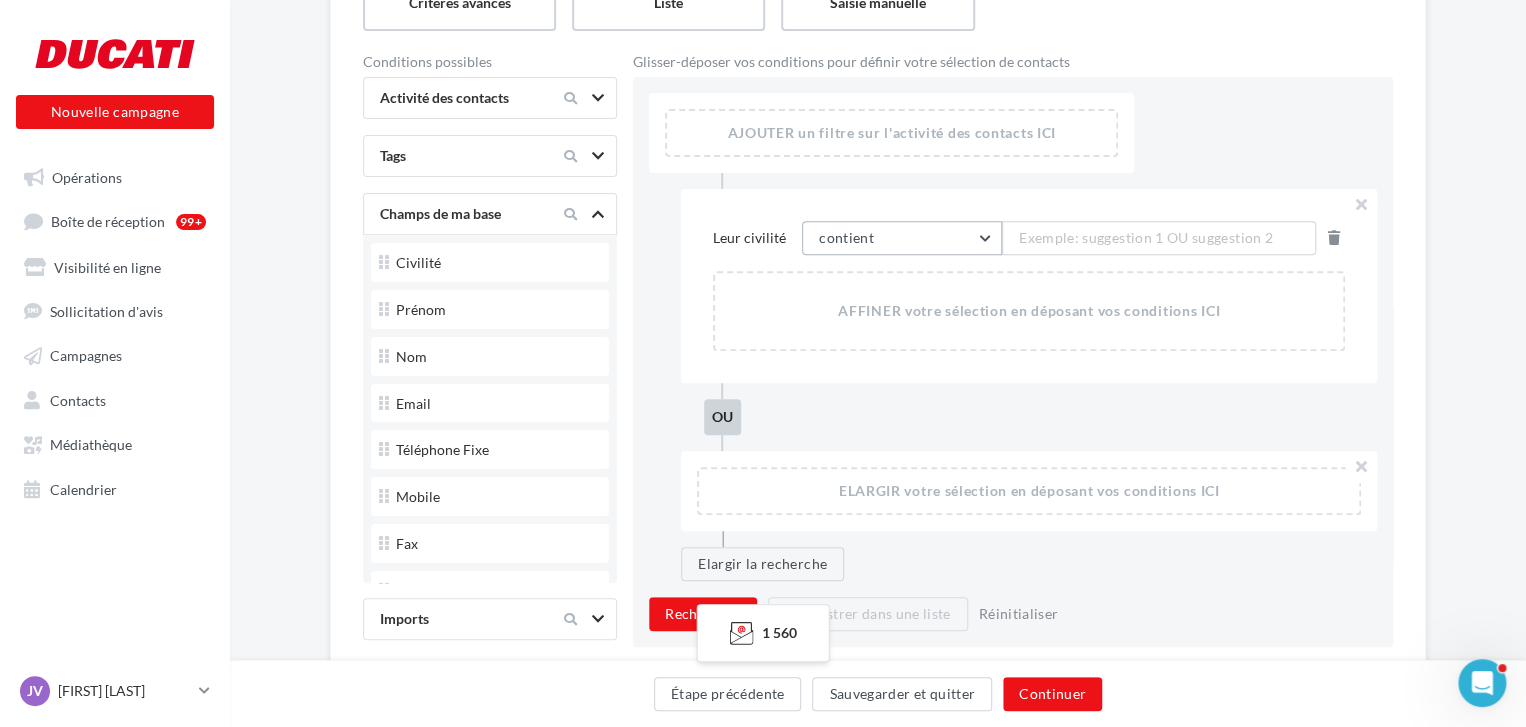click on "contient" at bounding box center [902, 238] 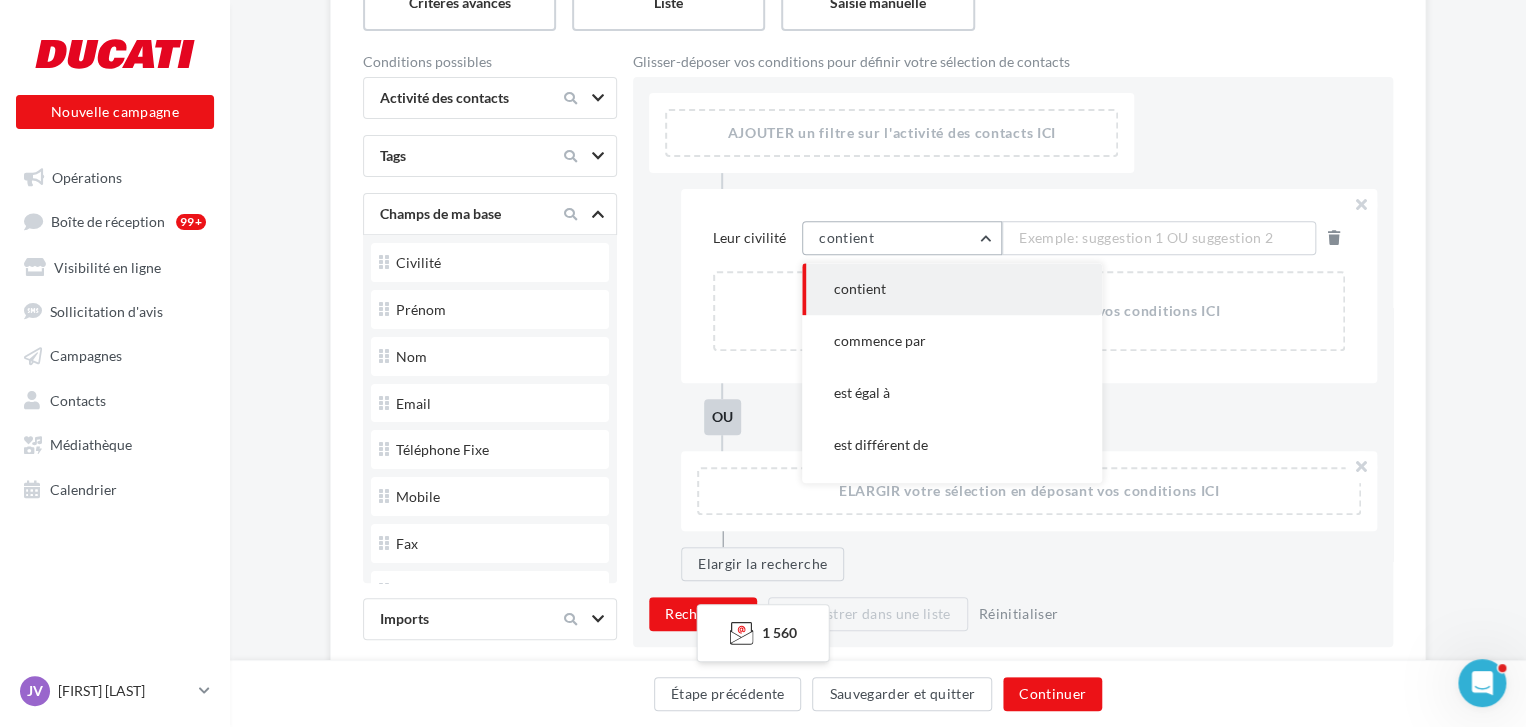 drag, startPoint x: 875, startPoint y: 233, endPoint x: 769, endPoint y: 273, distance: 113.296074 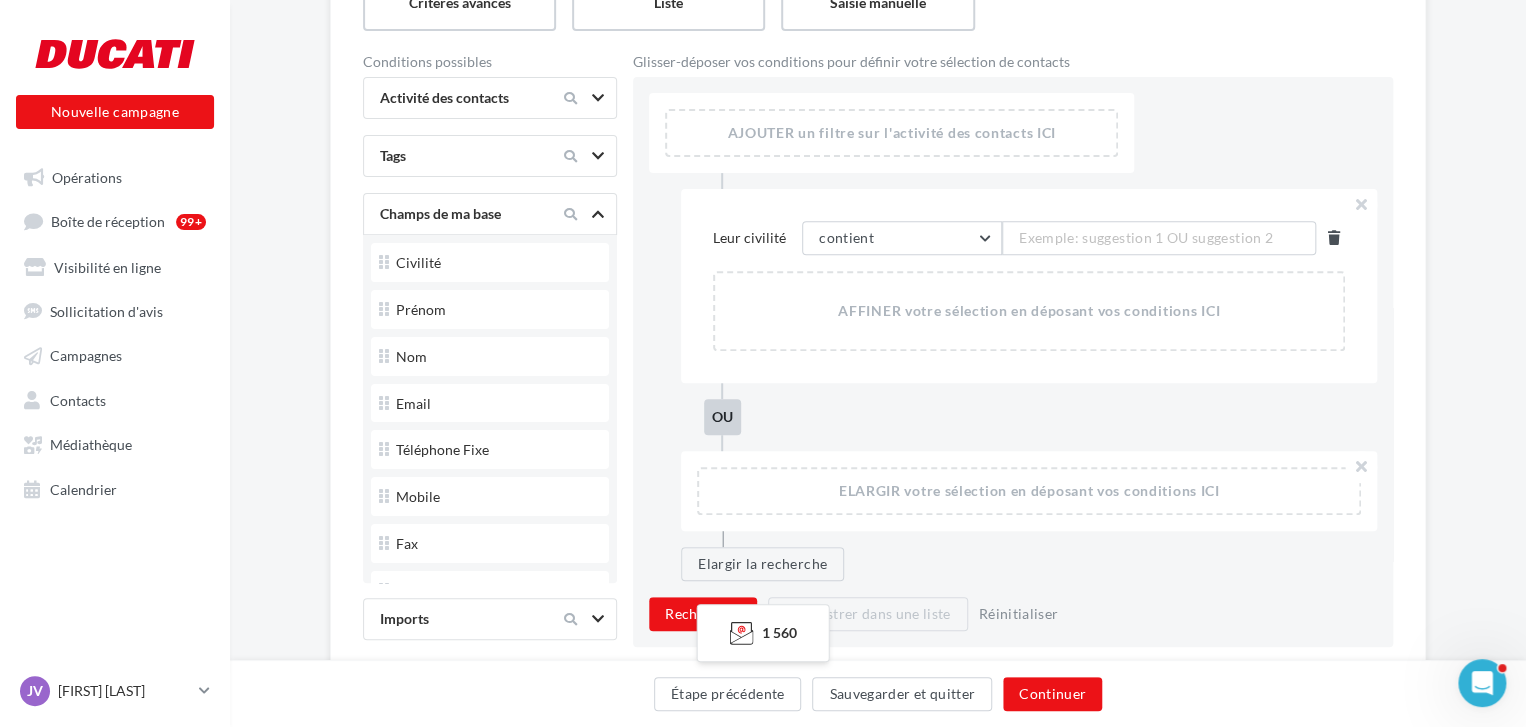 click at bounding box center [1334, 238] 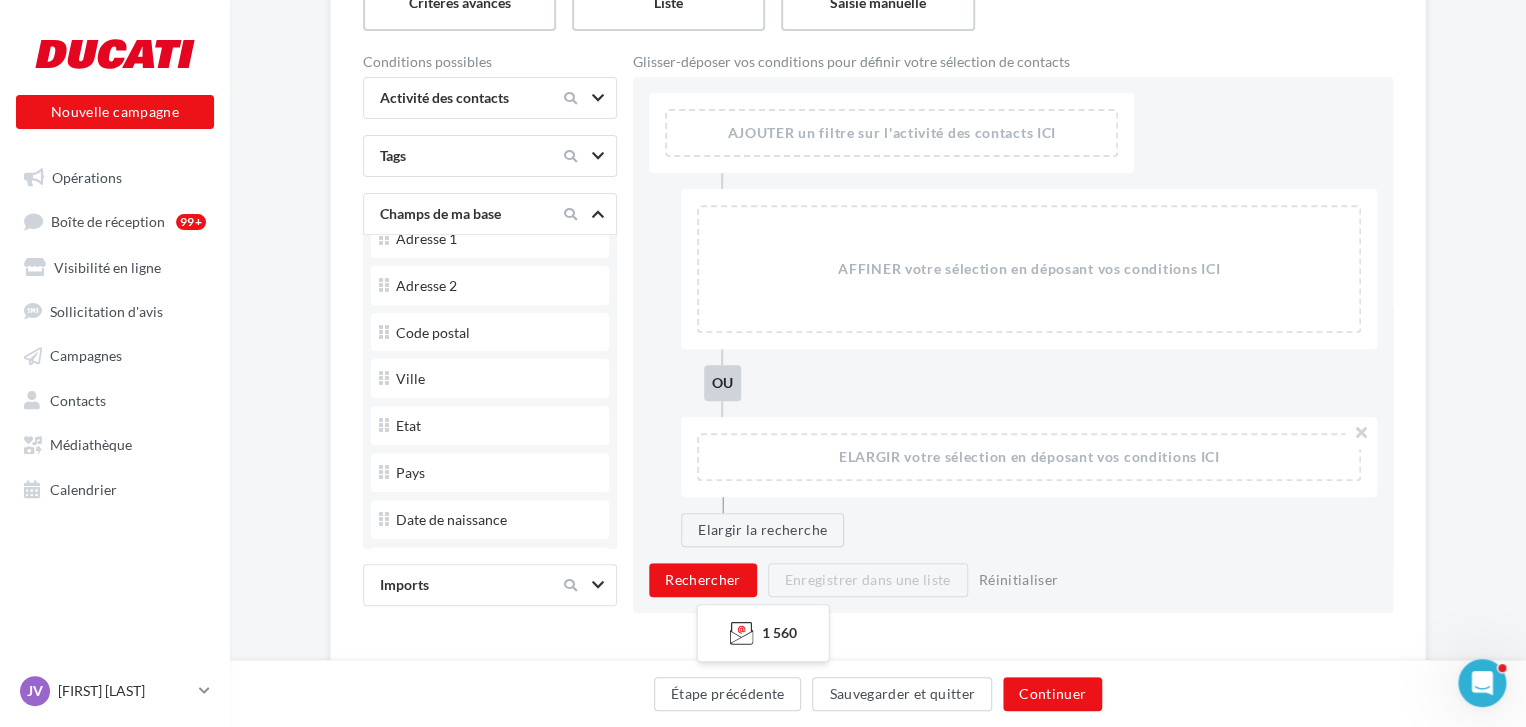 scroll, scrollTop: 400, scrollLeft: 0, axis: vertical 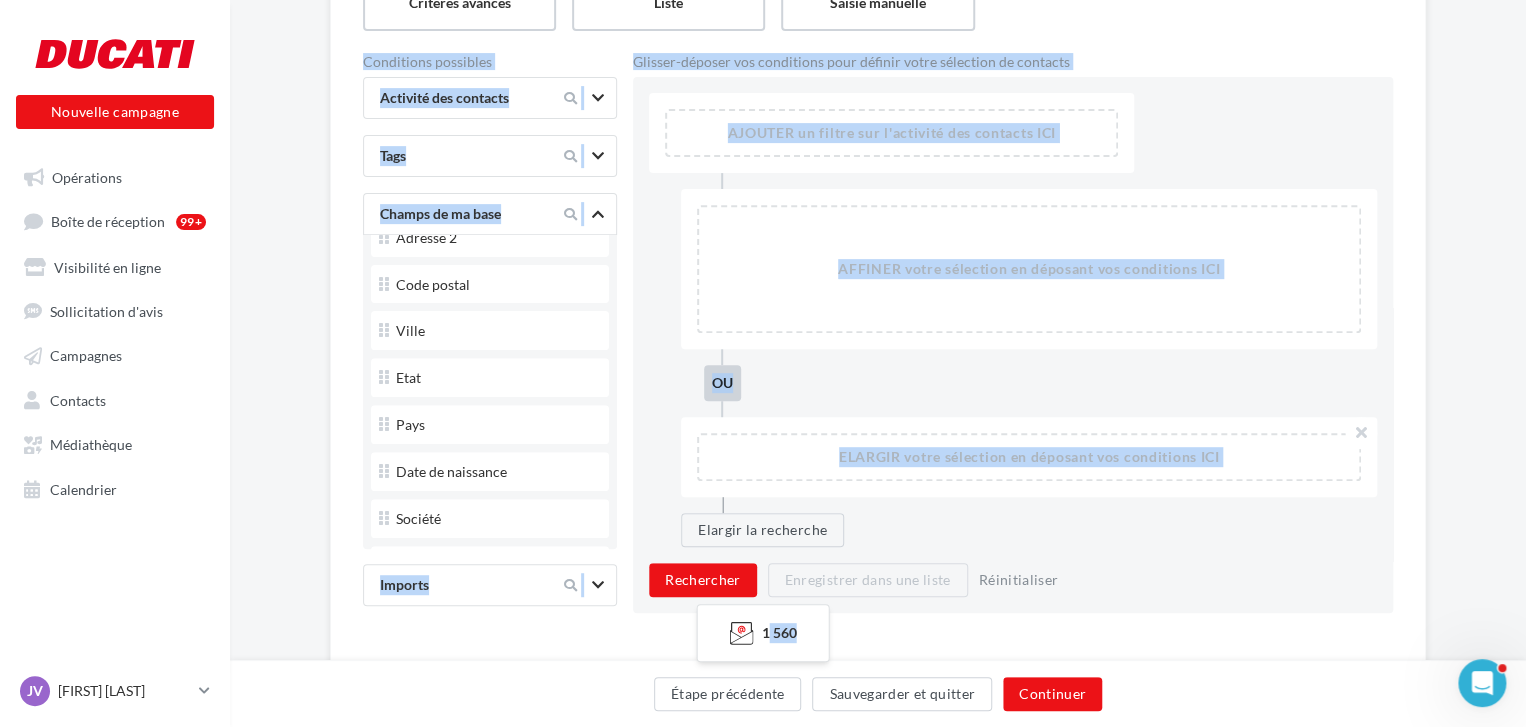 drag, startPoint x: 766, startPoint y: 632, endPoint x: 828, endPoint y: 485, distance: 159.53996 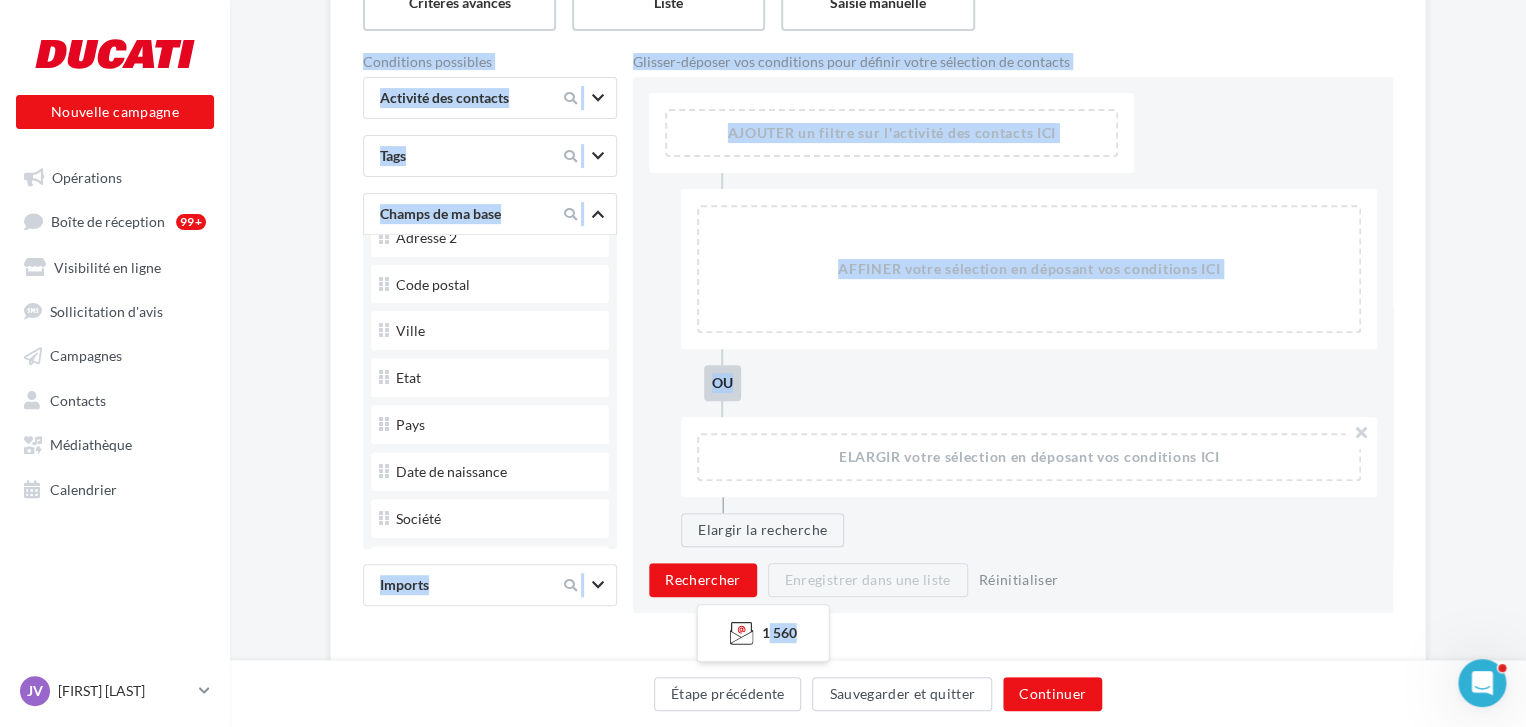 click on "ELARGIR votre sélection en déposant vos conditions ICI   INCLURE   EXCLURE   ELARGIR votre sélection en déposant vos conditions ICI" at bounding box center [1029, 457] 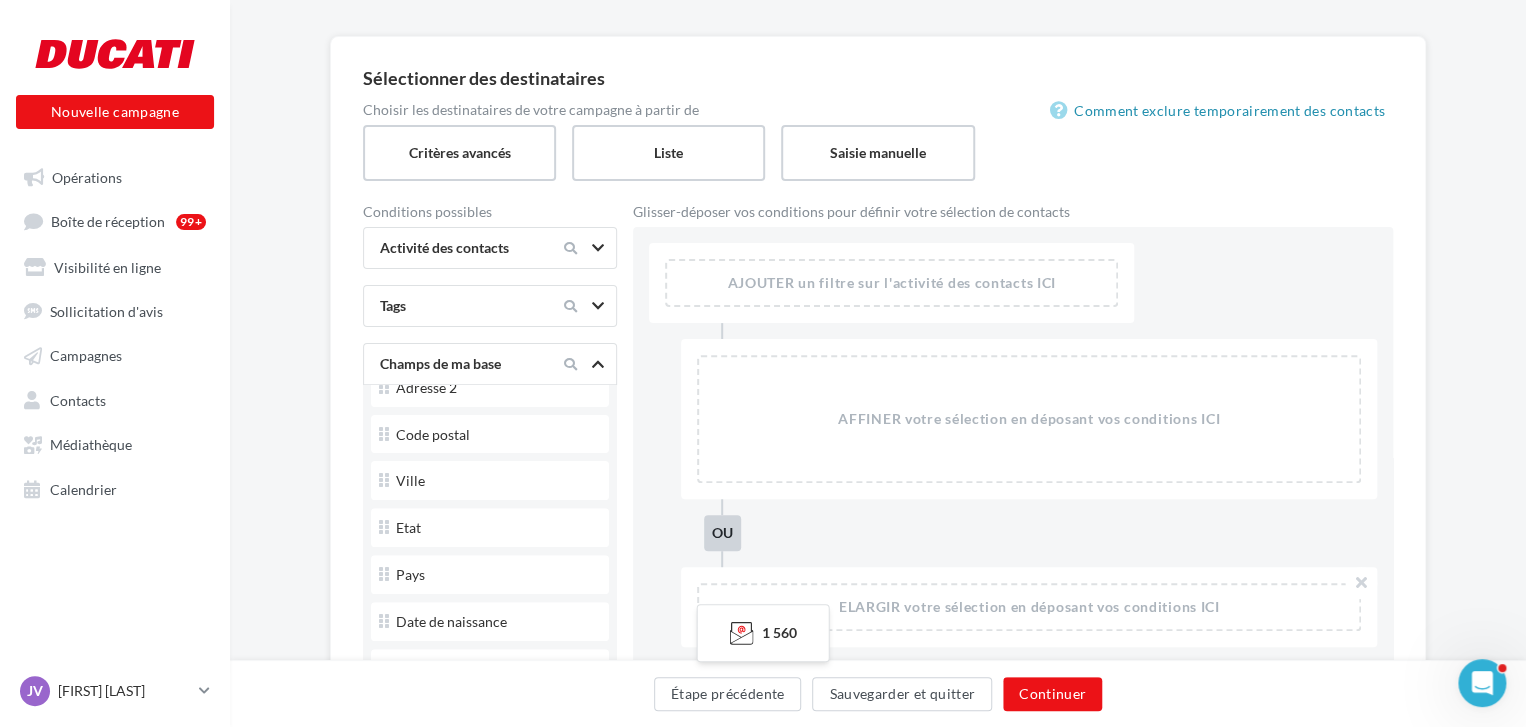 scroll, scrollTop: 0, scrollLeft: 0, axis: both 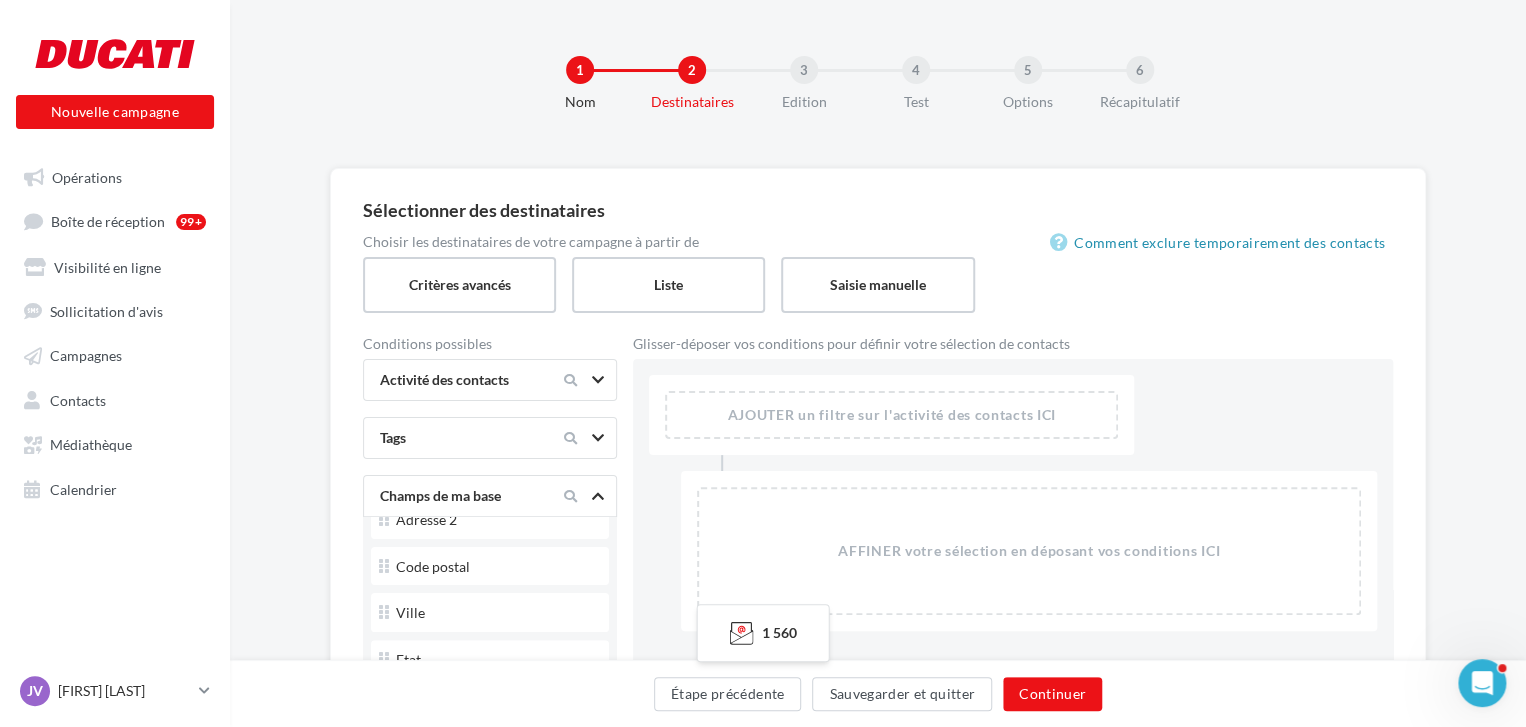 click on "Activité des contacts" at bounding box center (490, 380) 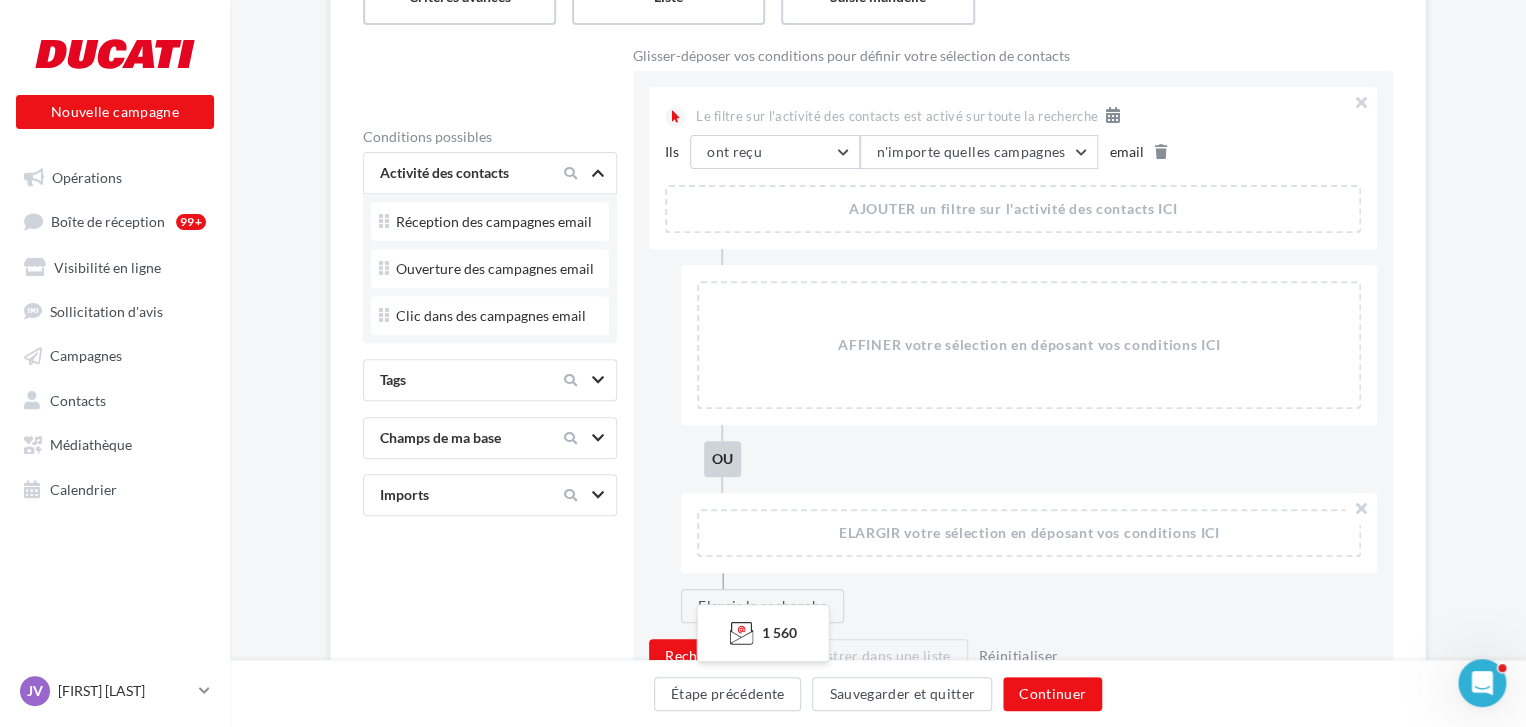 scroll, scrollTop: 464, scrollLeft: 0, axis: vertical 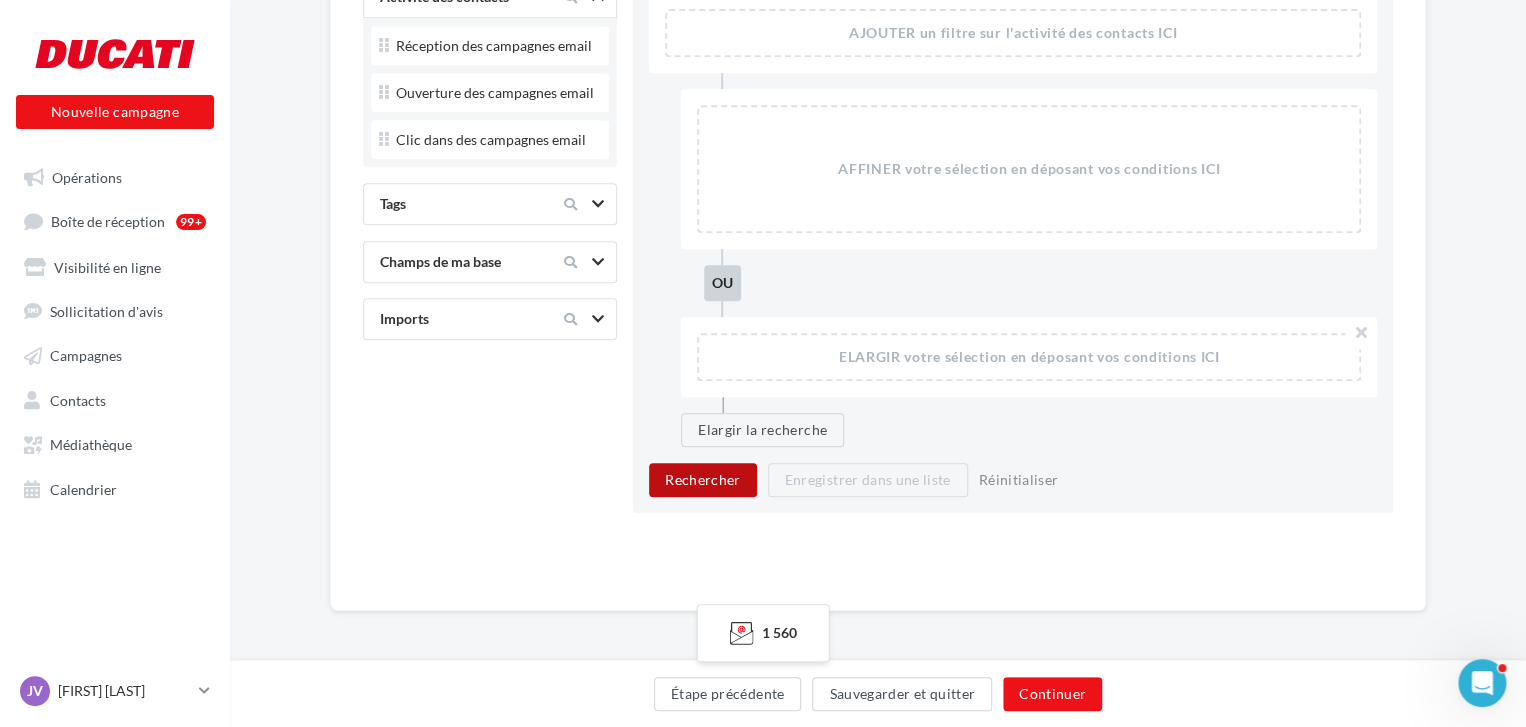 click on "Rechercher" at bounding box center [703, 480] 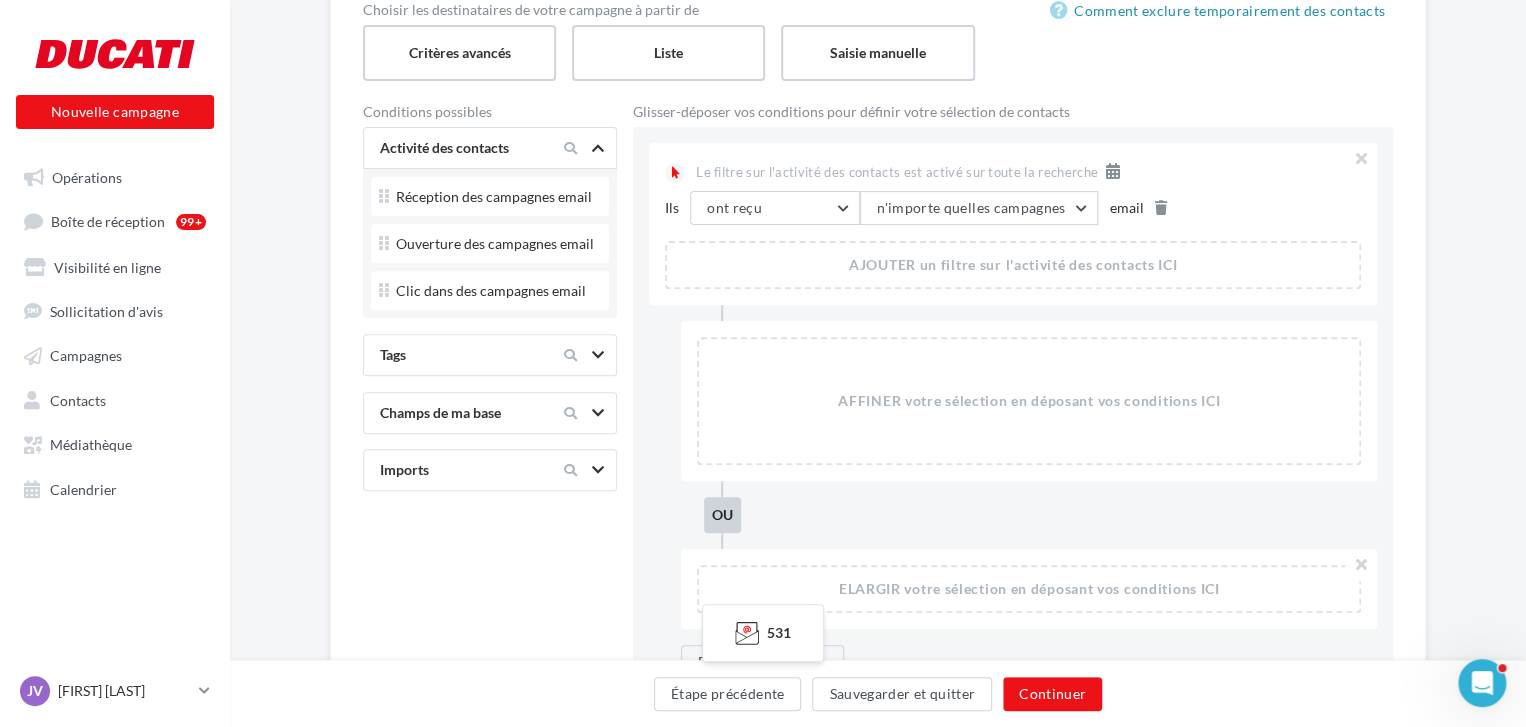 scroll, scrollTop: 164, scrollLeft: 0, axis: vertical 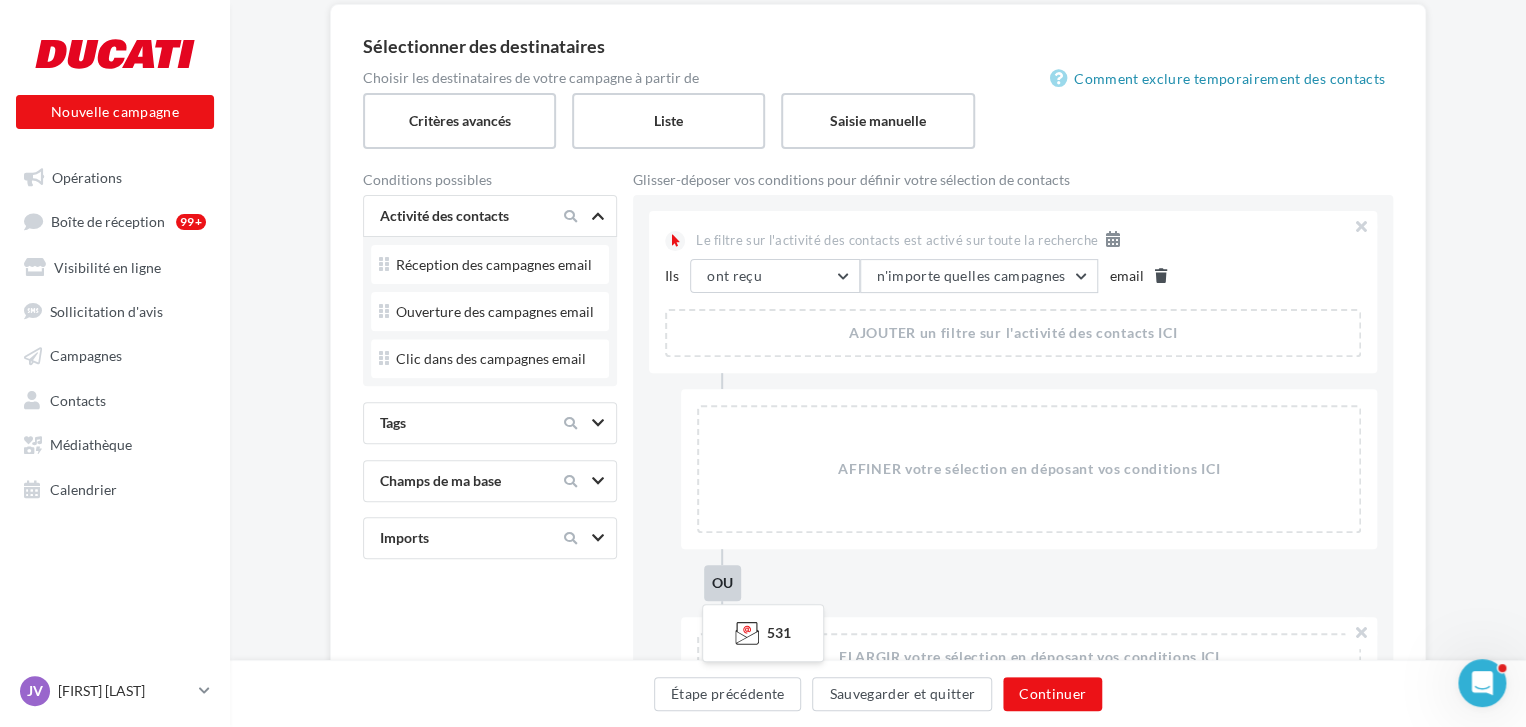 click at bounding box center [1160, 276] 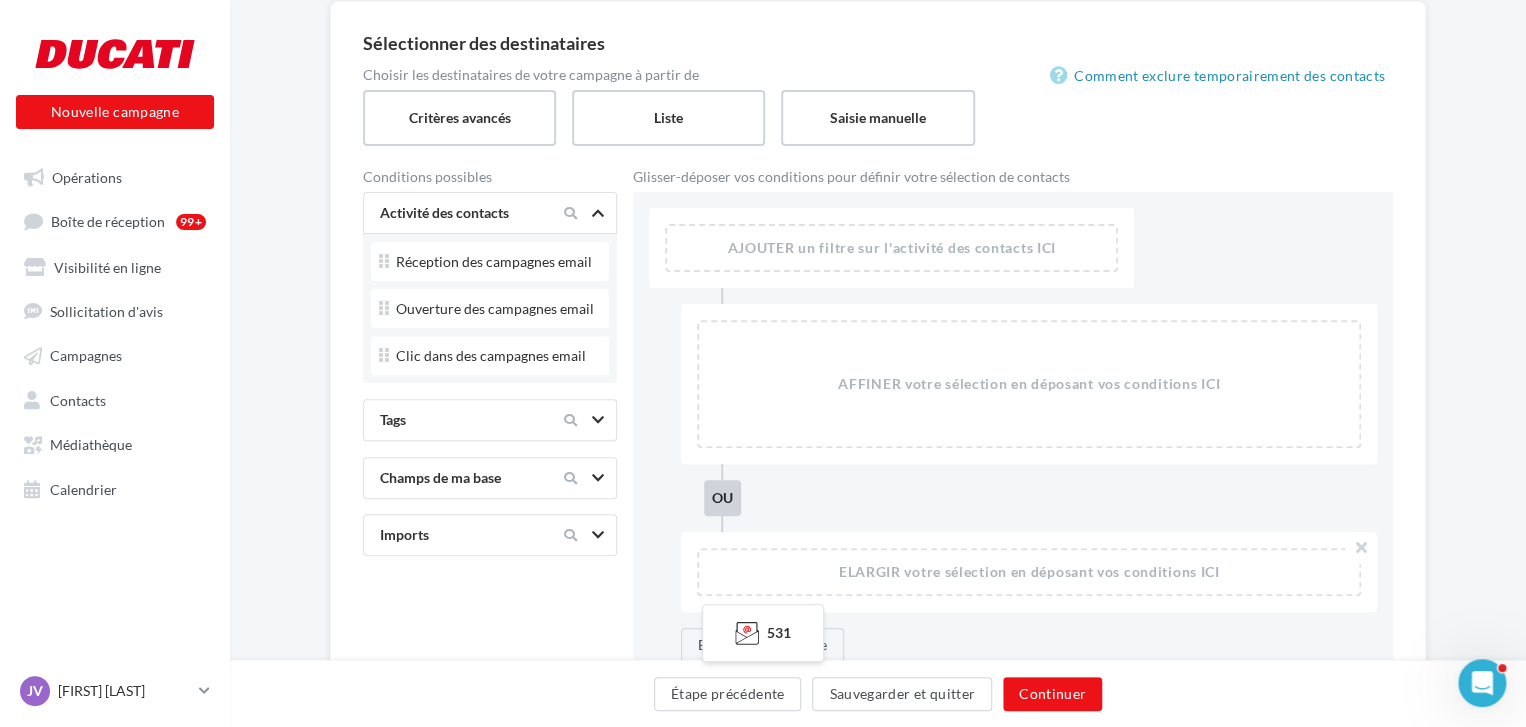 scroll, scrollTop: 382, scrollLeft: 0, axis: vertical 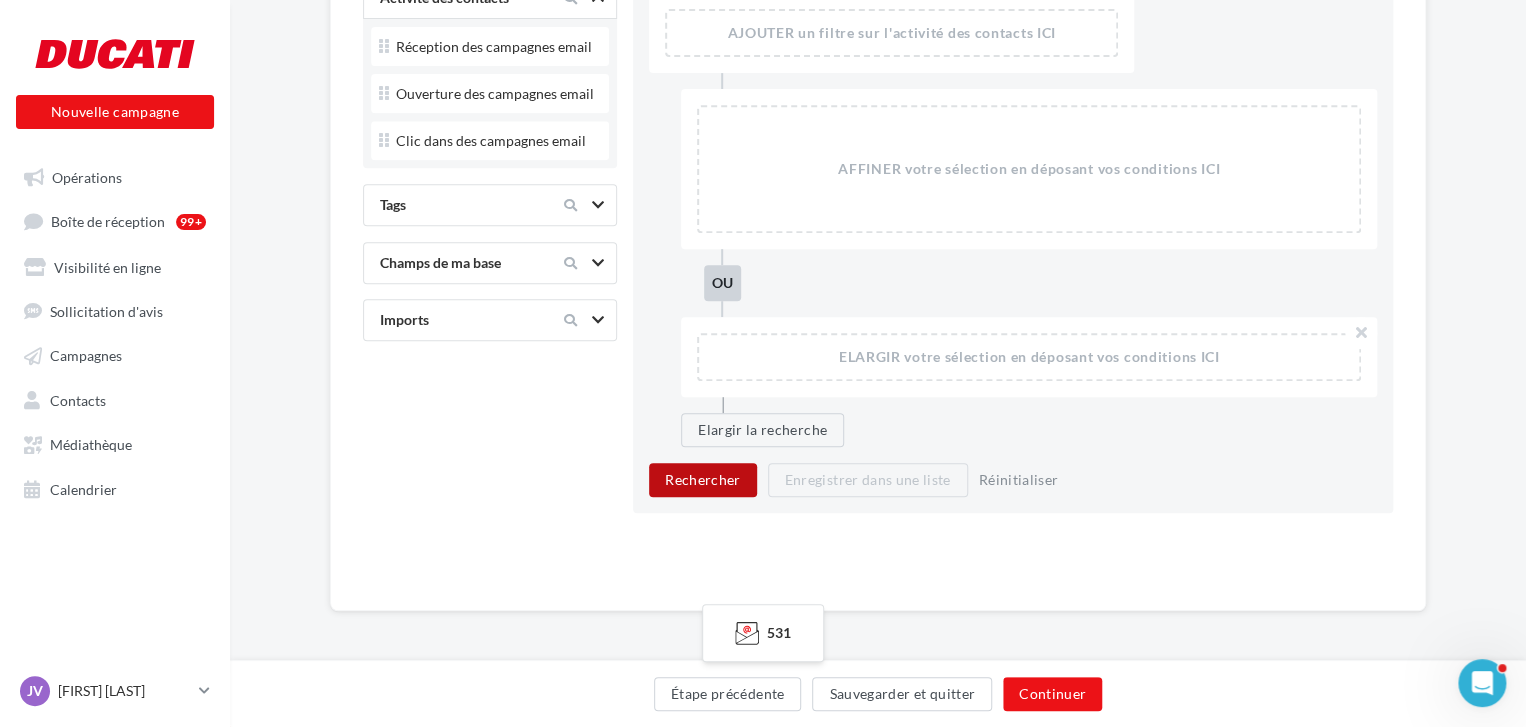 click on "Rechercher" at bounding box center [703, 480] 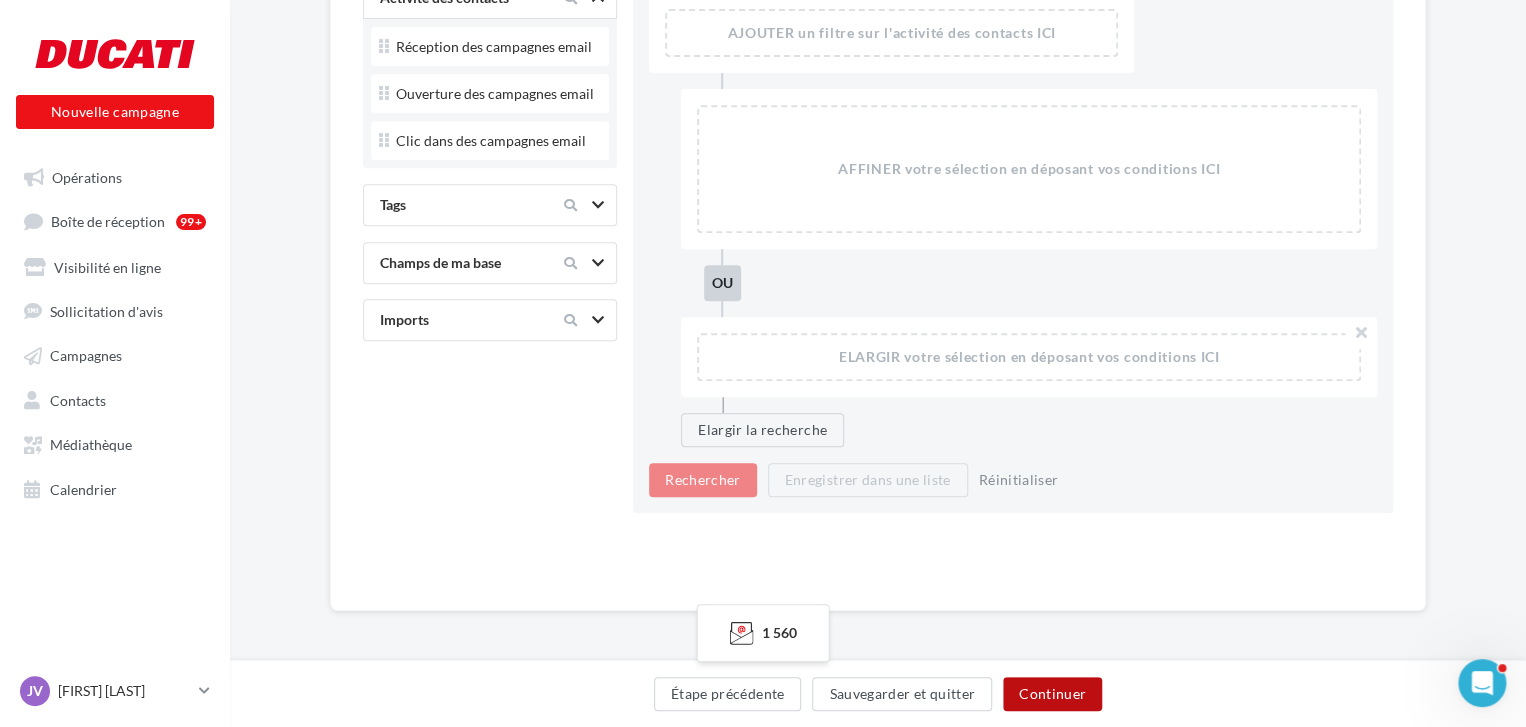 click on "Continuer" at bounding box center (1052, 694) 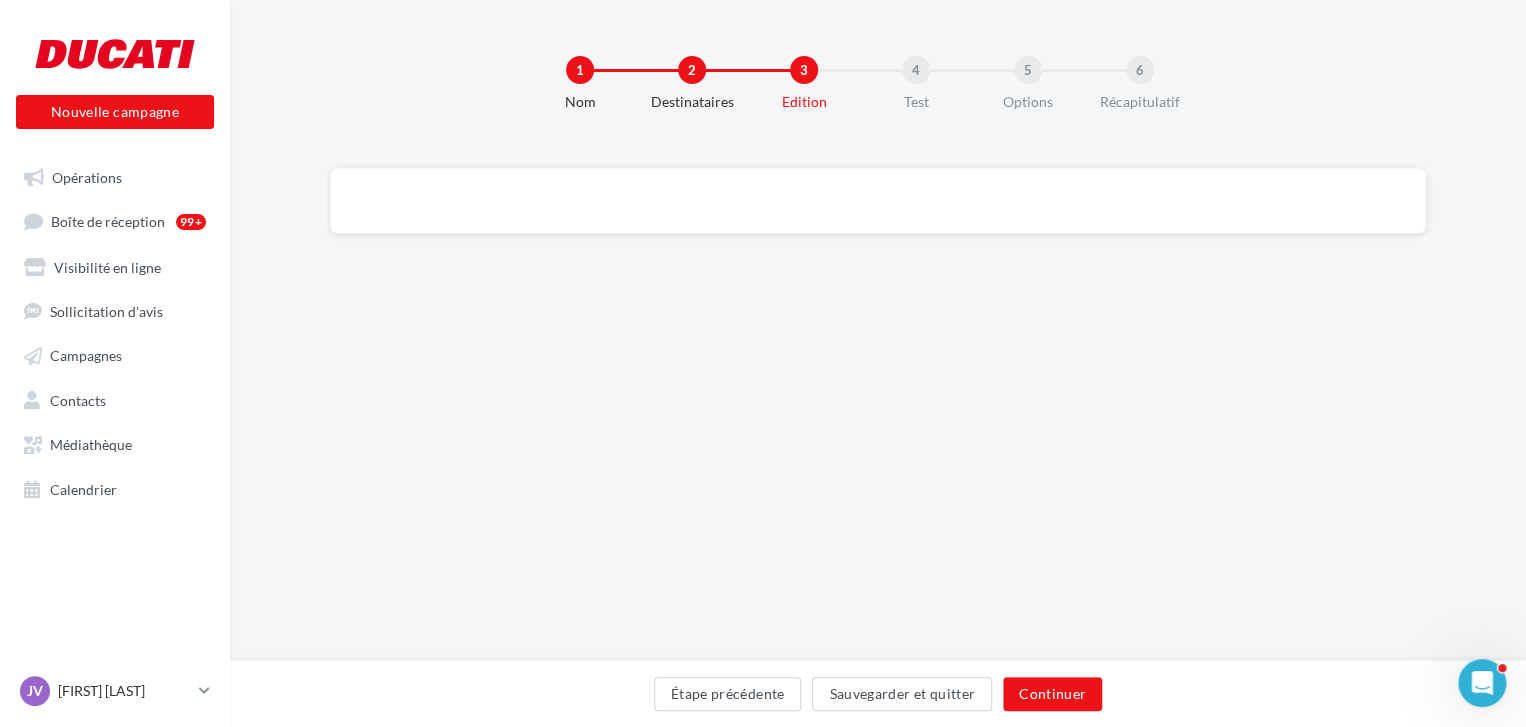 scroll, scrollTop: 0, scrollLeft: 0, axis: both 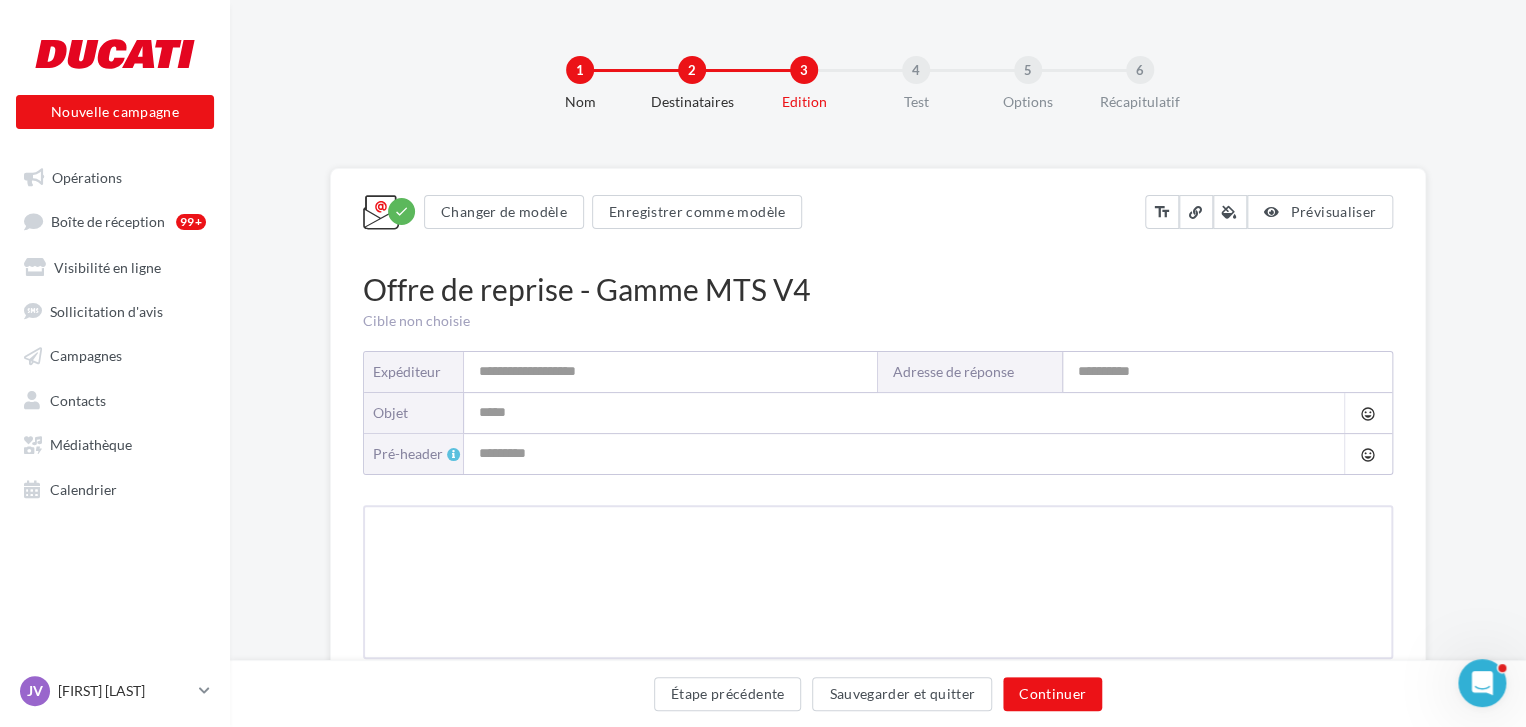 type on "**********" 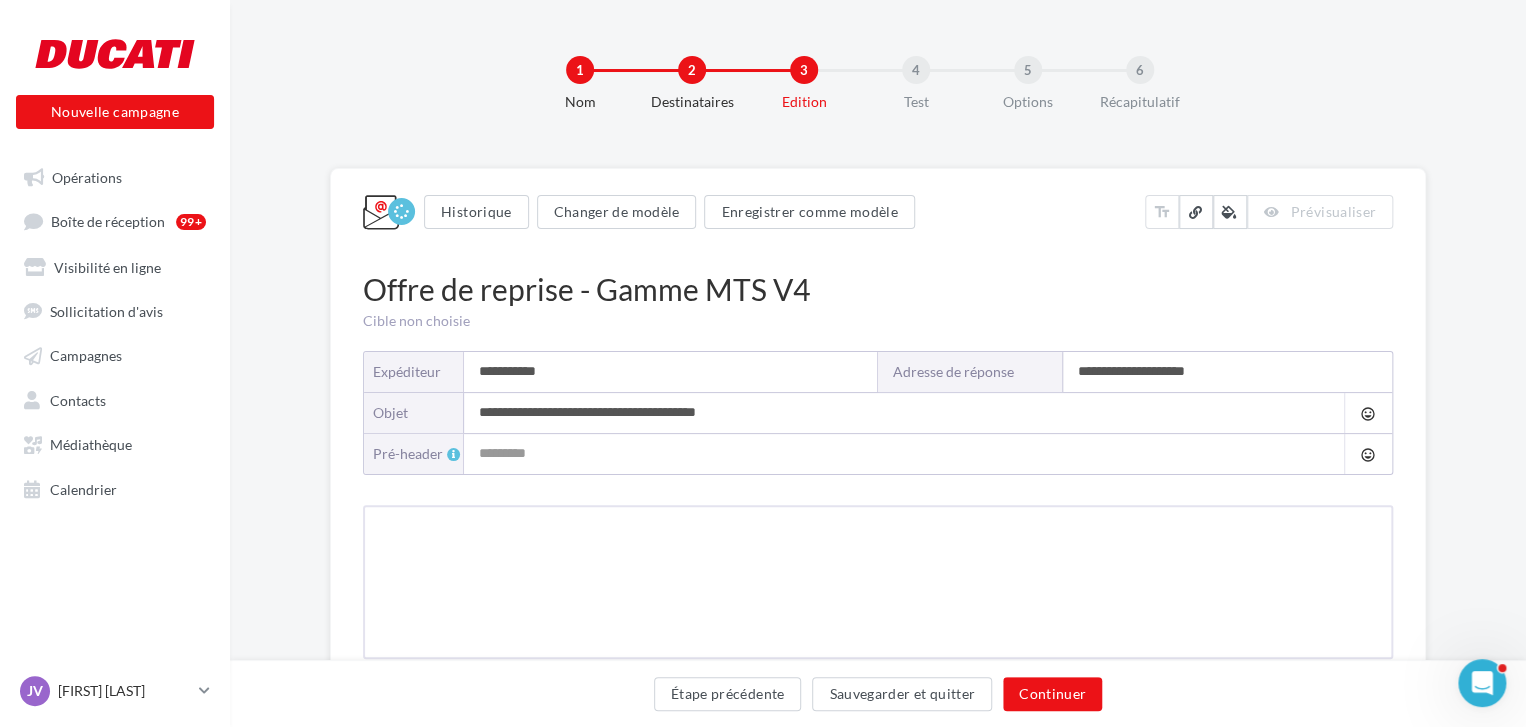 type on "**********" 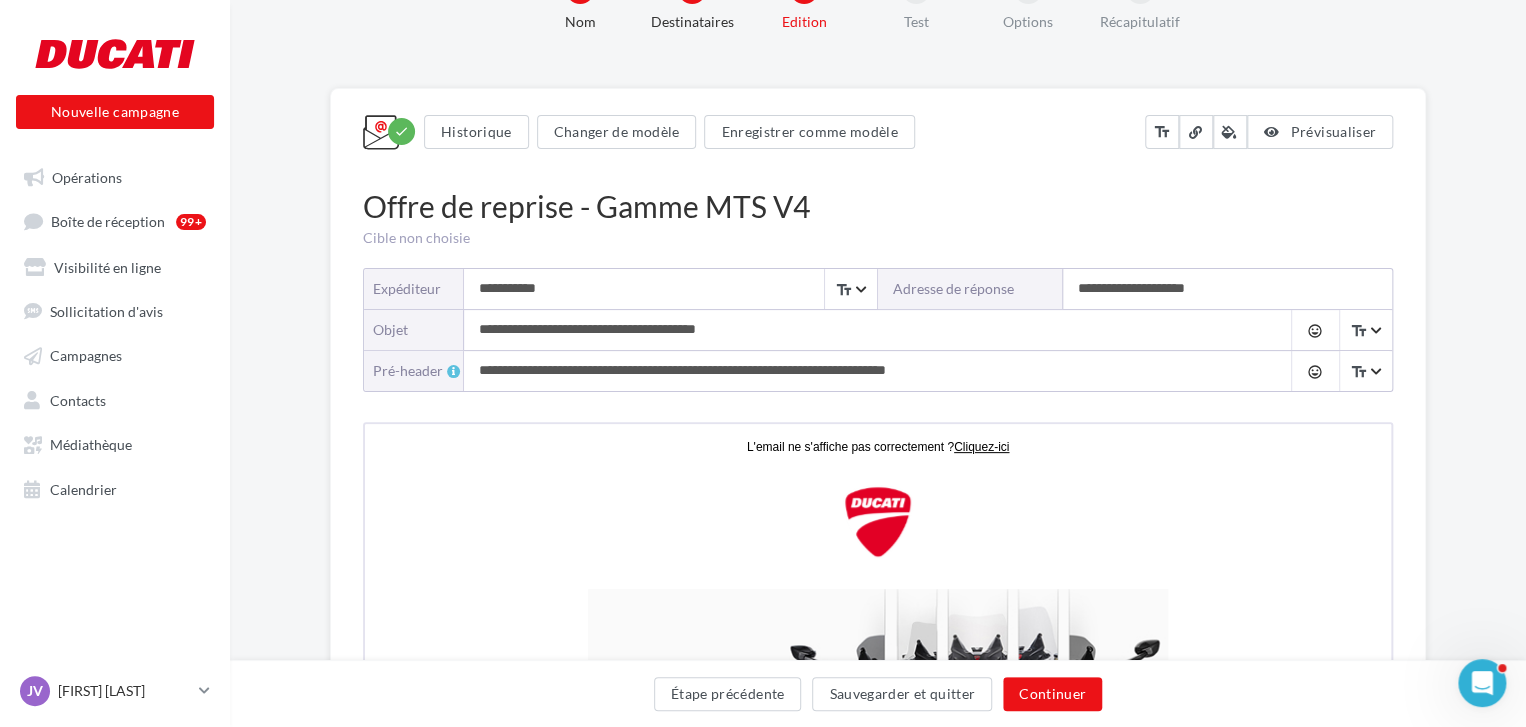 scroll, scrollTop: 0, scrollLeft: 0, axis: both 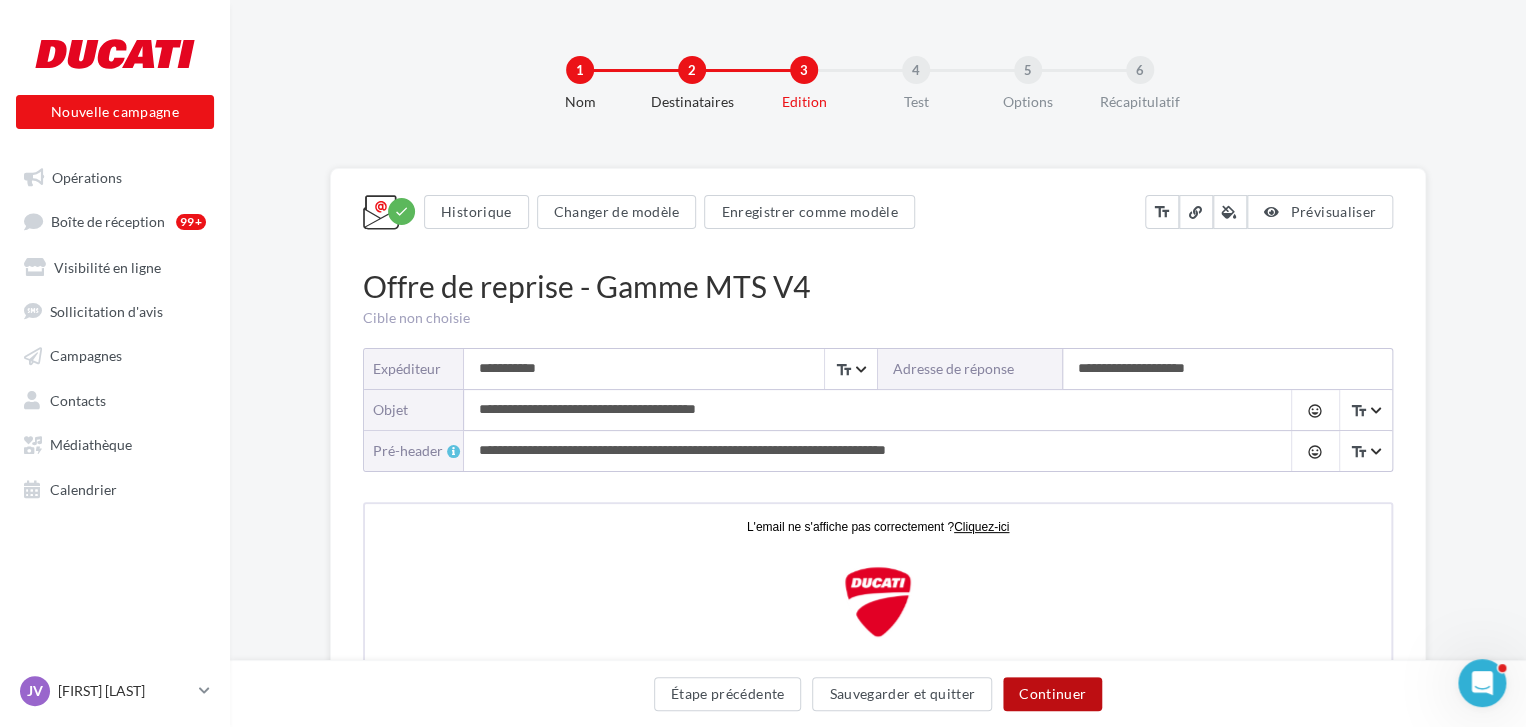 click on "Continuer" at bounding box center (1052, 694) 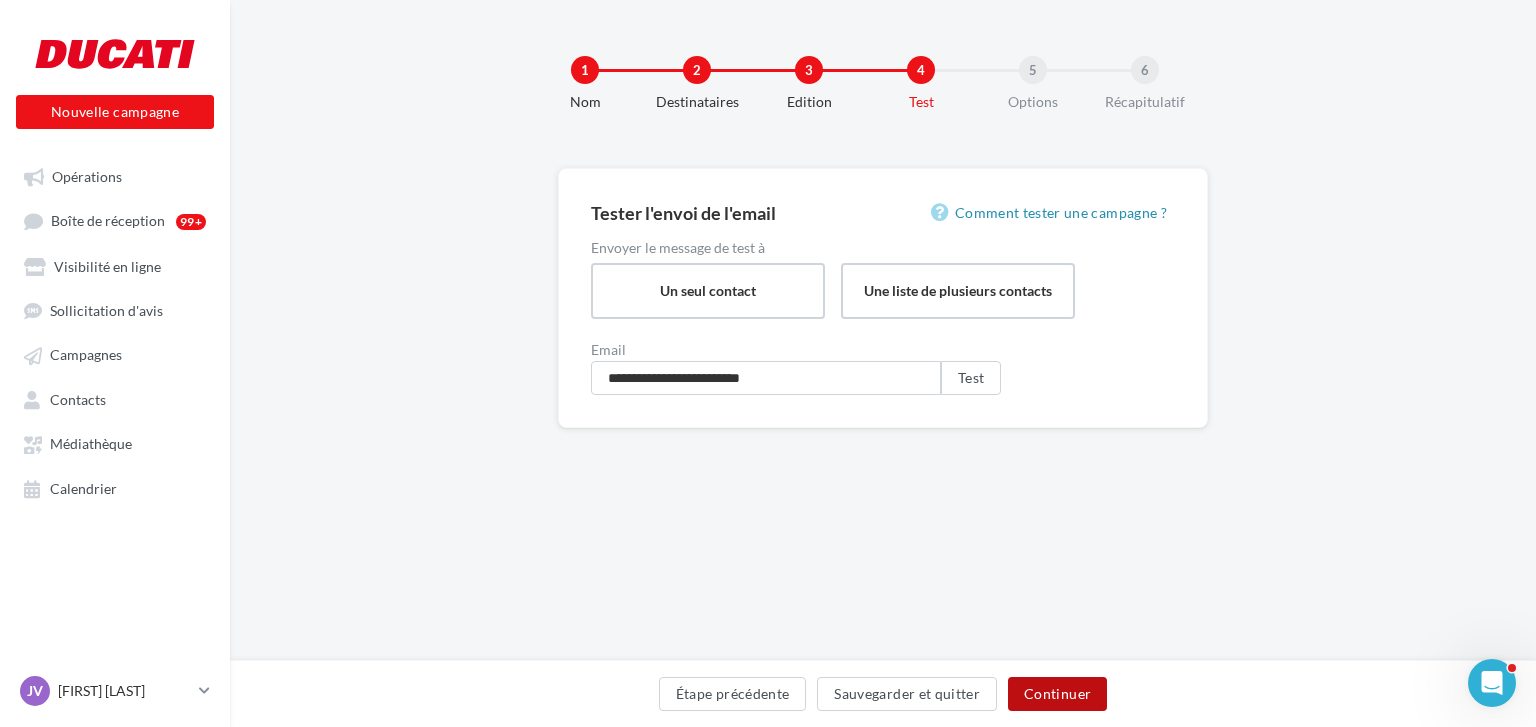 click on "Continuer" at bounding box center [1057, 694] 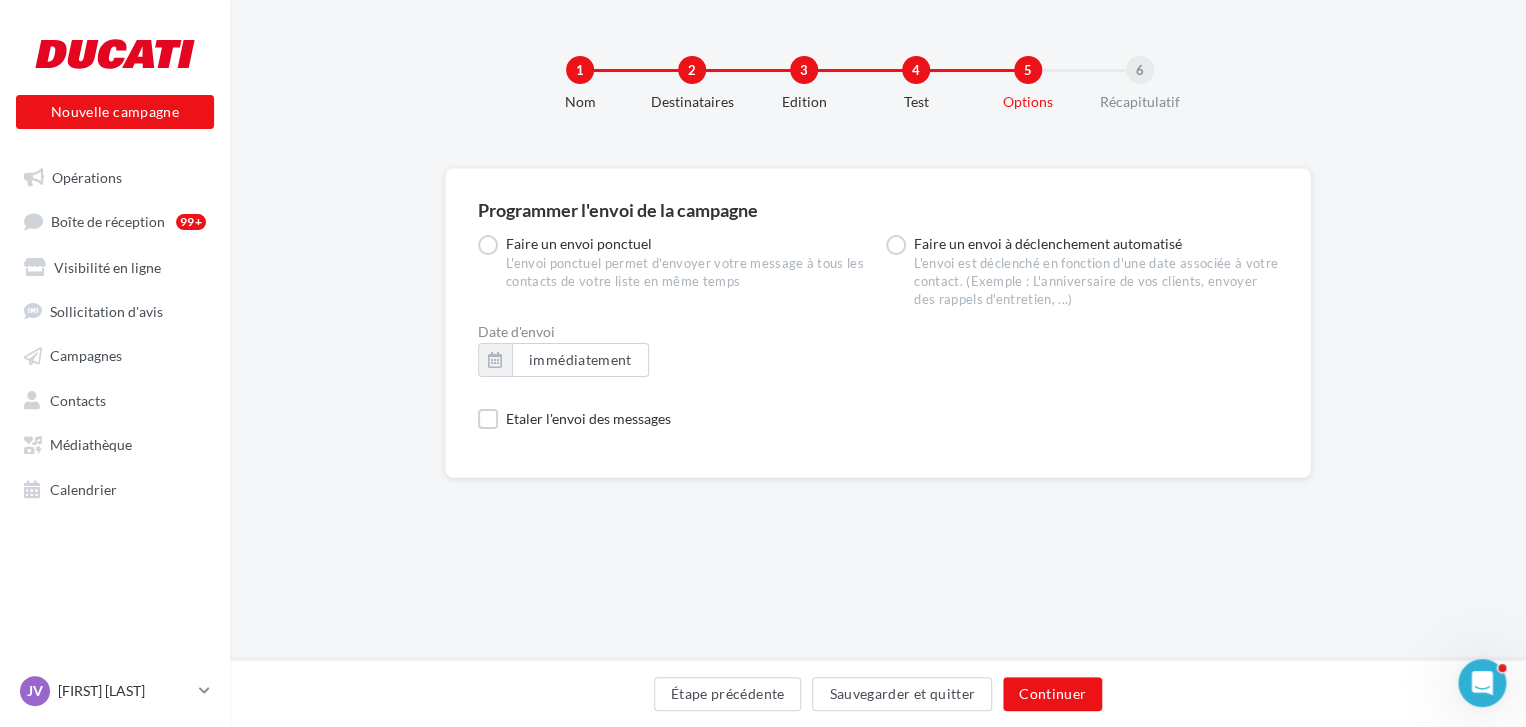 click on "4" at bounding box center [916, 70] 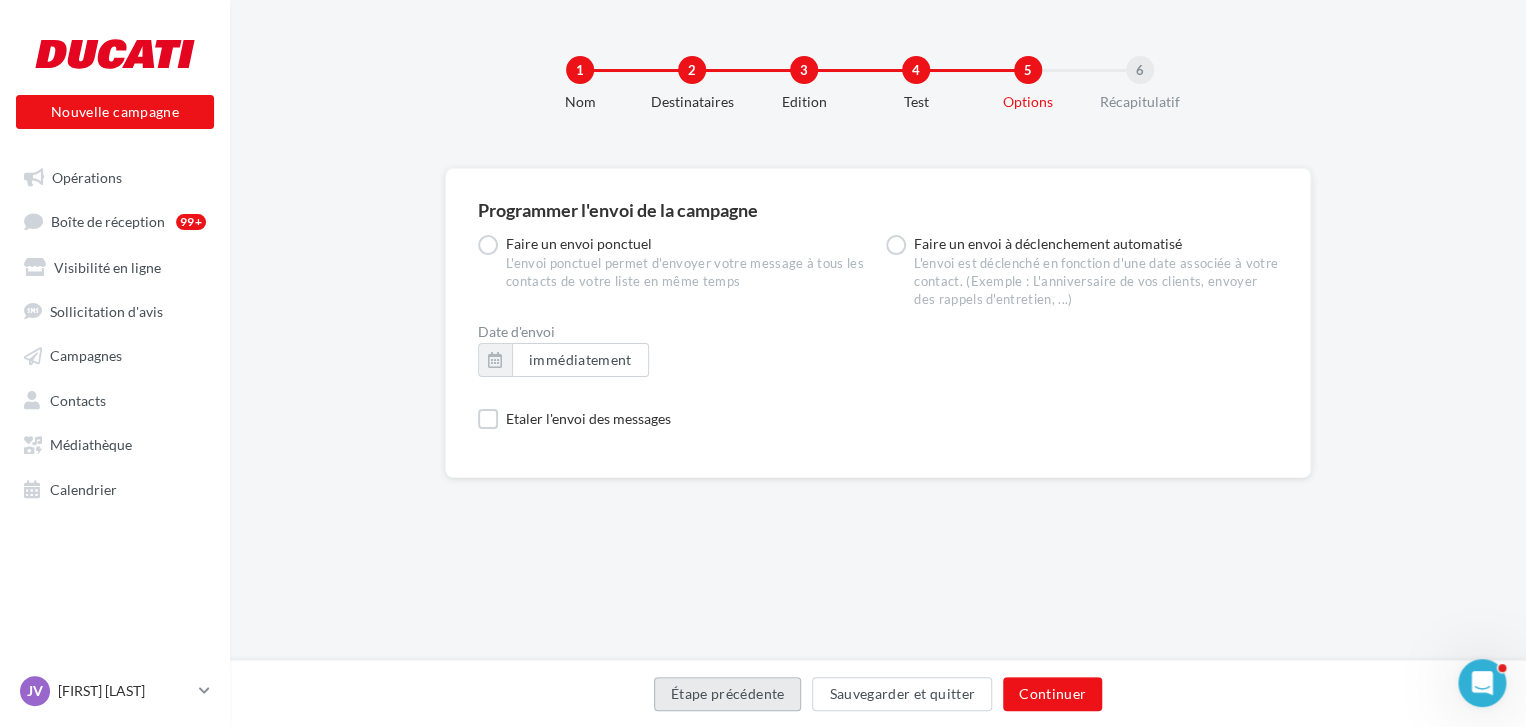 drag, startPoint x: 755, startPoint y: 697, endPoint x: 807, endPoint y: 602, distance: 108.30051 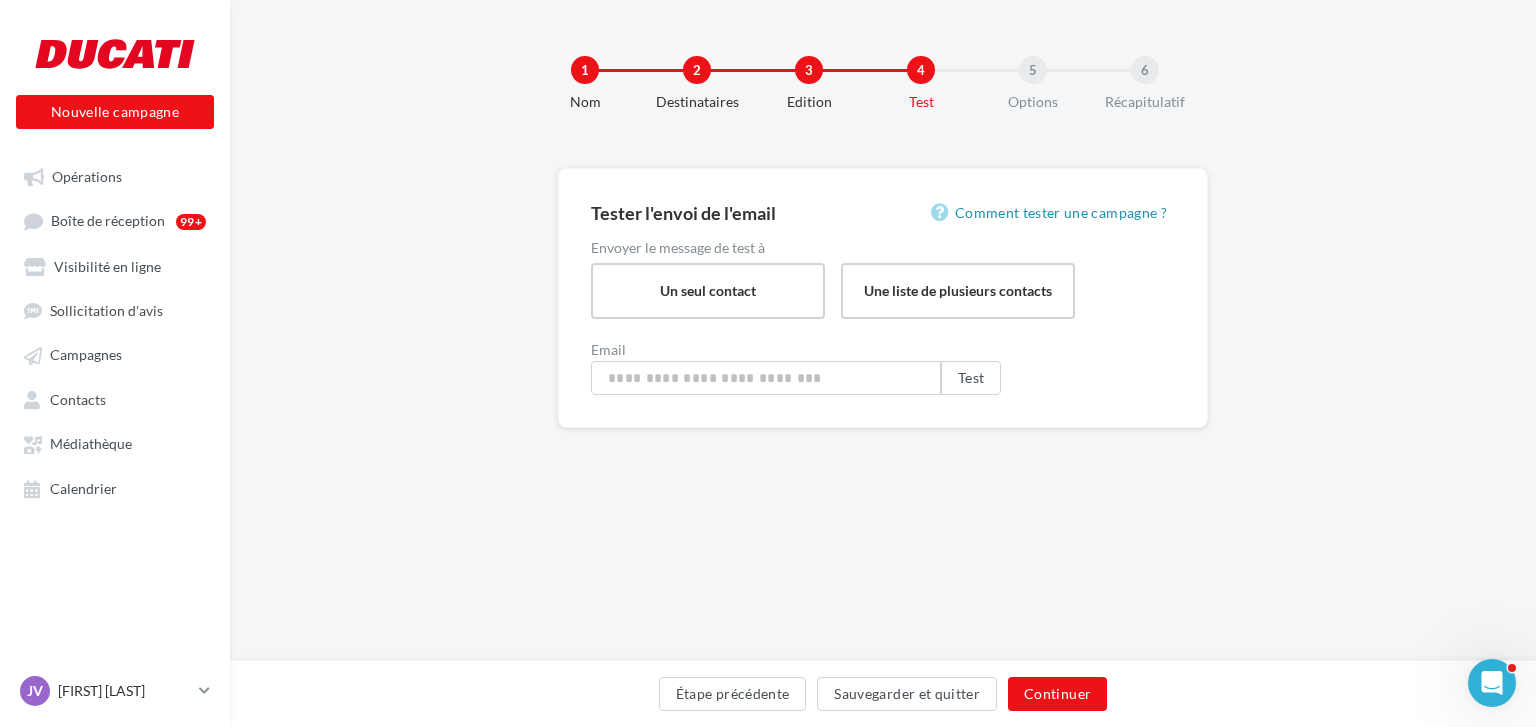 type on "**********" 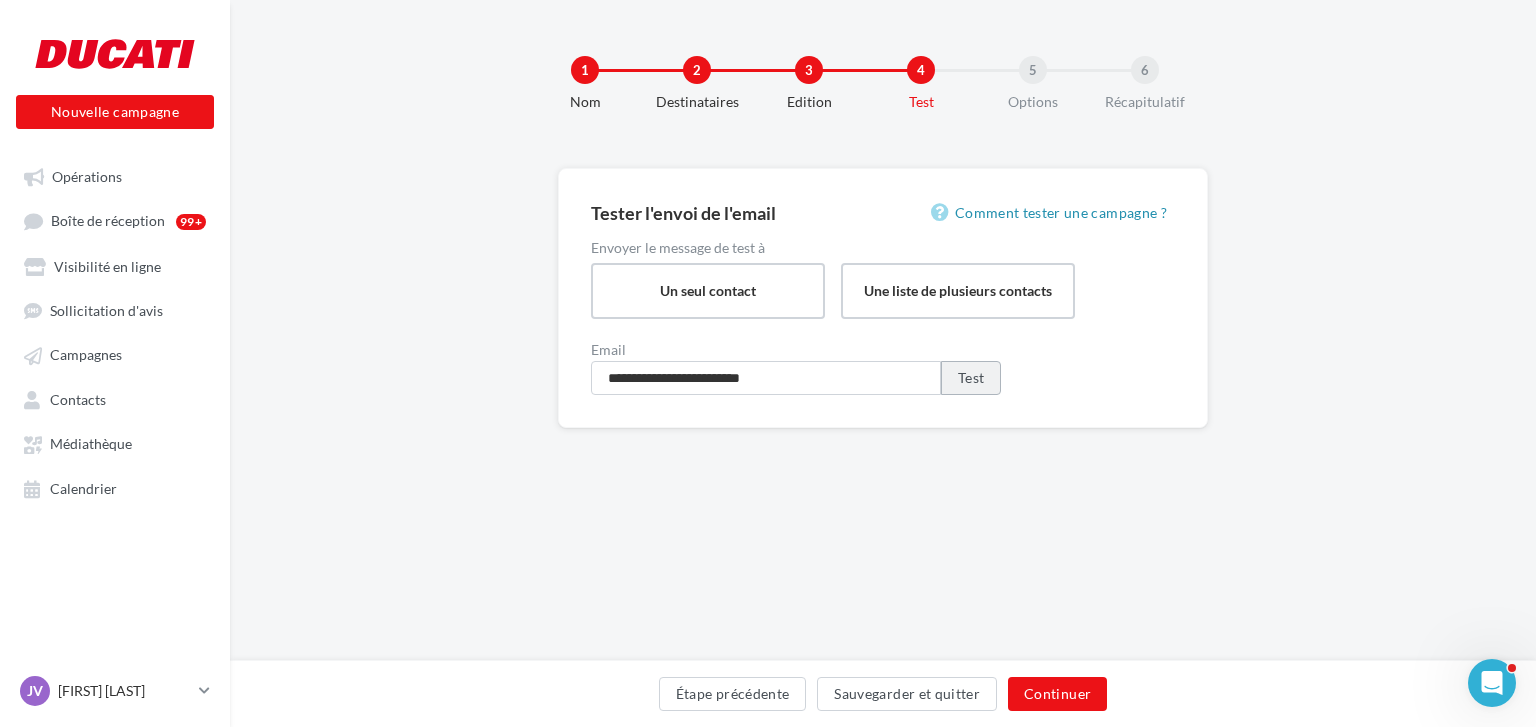 click on "Test" at bounding box center (971, 378) 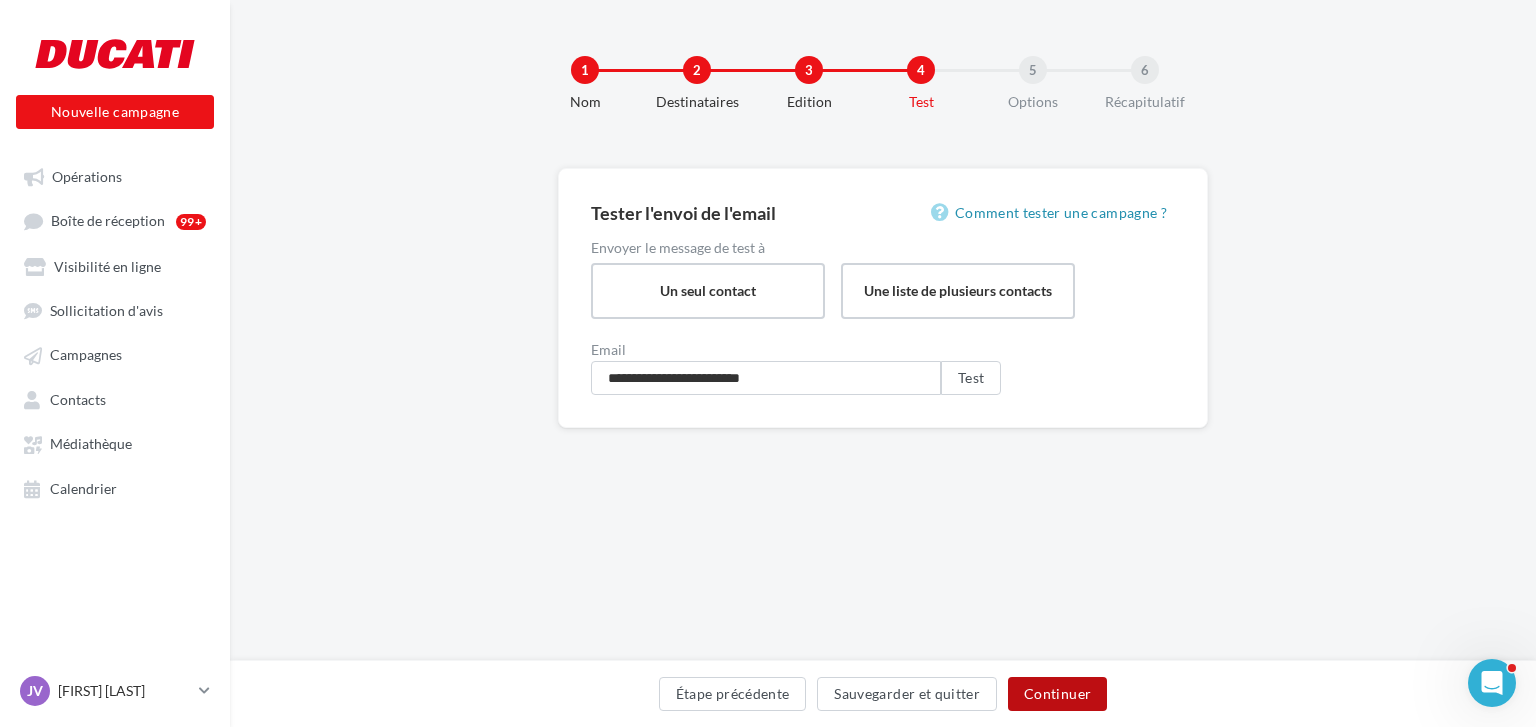 click on "Continuer" at bounding box center [1057, 694] 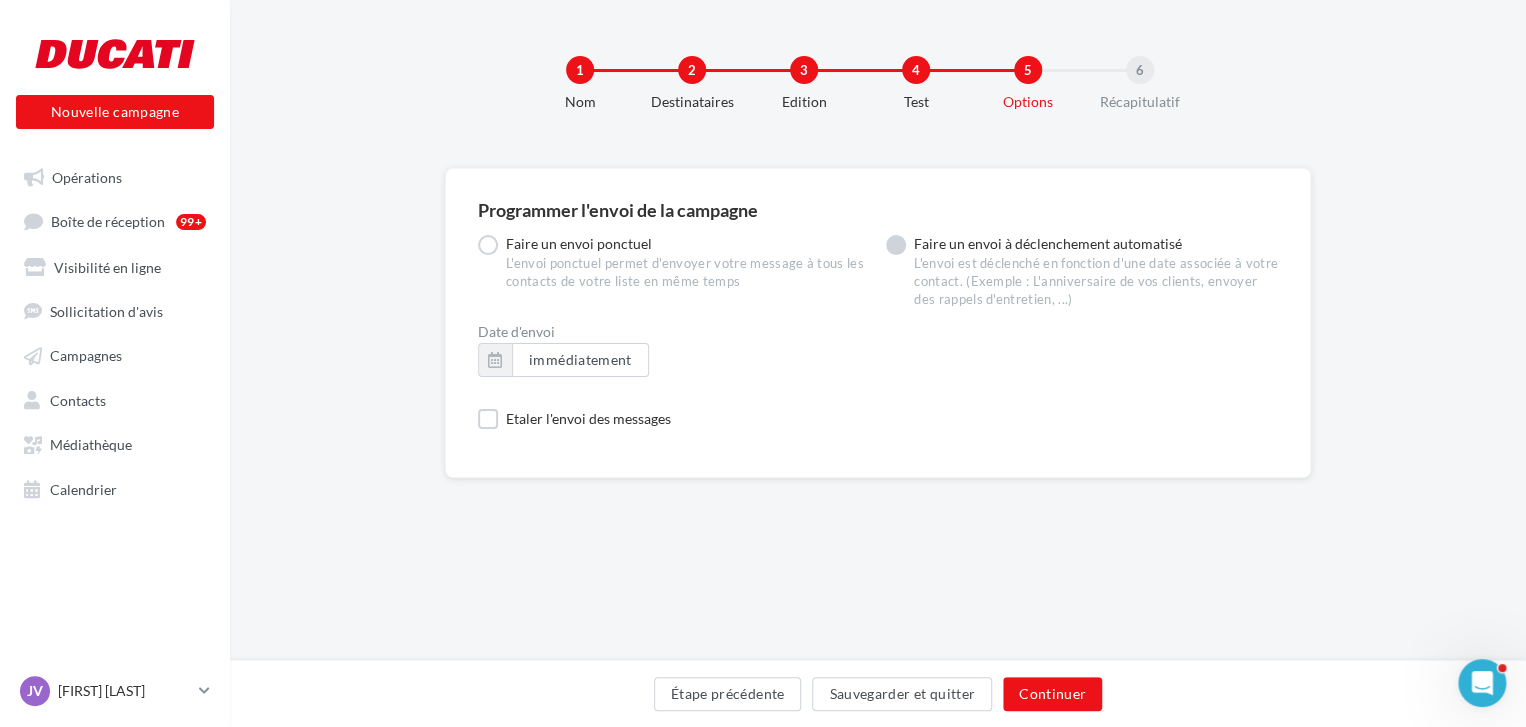 click on "Faire un envoi à déclenchement automatisé L'envoi est déclenché en fonction d'une date associée à votre contact. (Exemple : L'anniversaire de vos clients, envoyer des rappels d'entretien, ...)" at bounding box center [1082, 272] 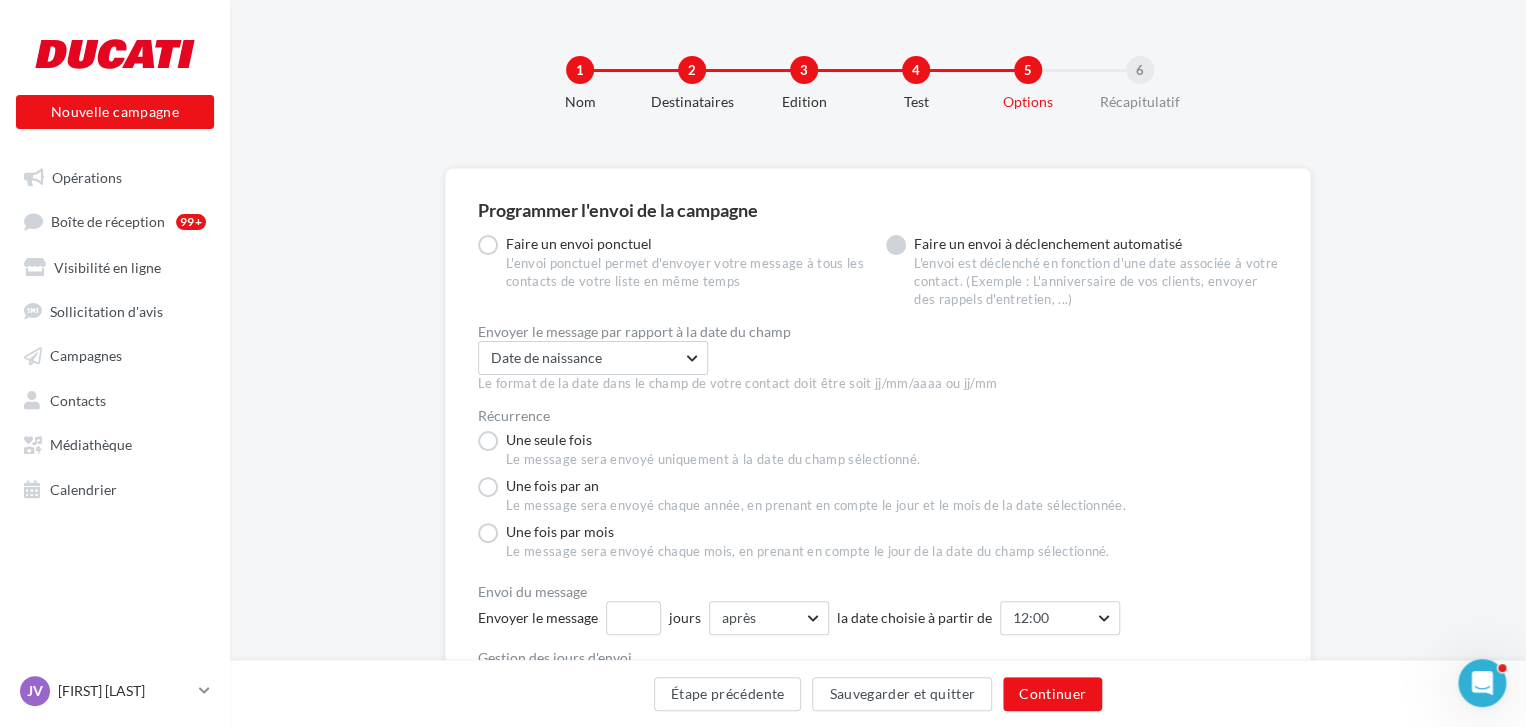 click on "Faire un envoi à déclenchement automatisé L'envoi est déclenché en fonction d'une date associée à votre contact. (Exemple : L'anniversaire de vos clients, envoyer des rappels d'entretien, ...)" at bounding box center [1082, 272] 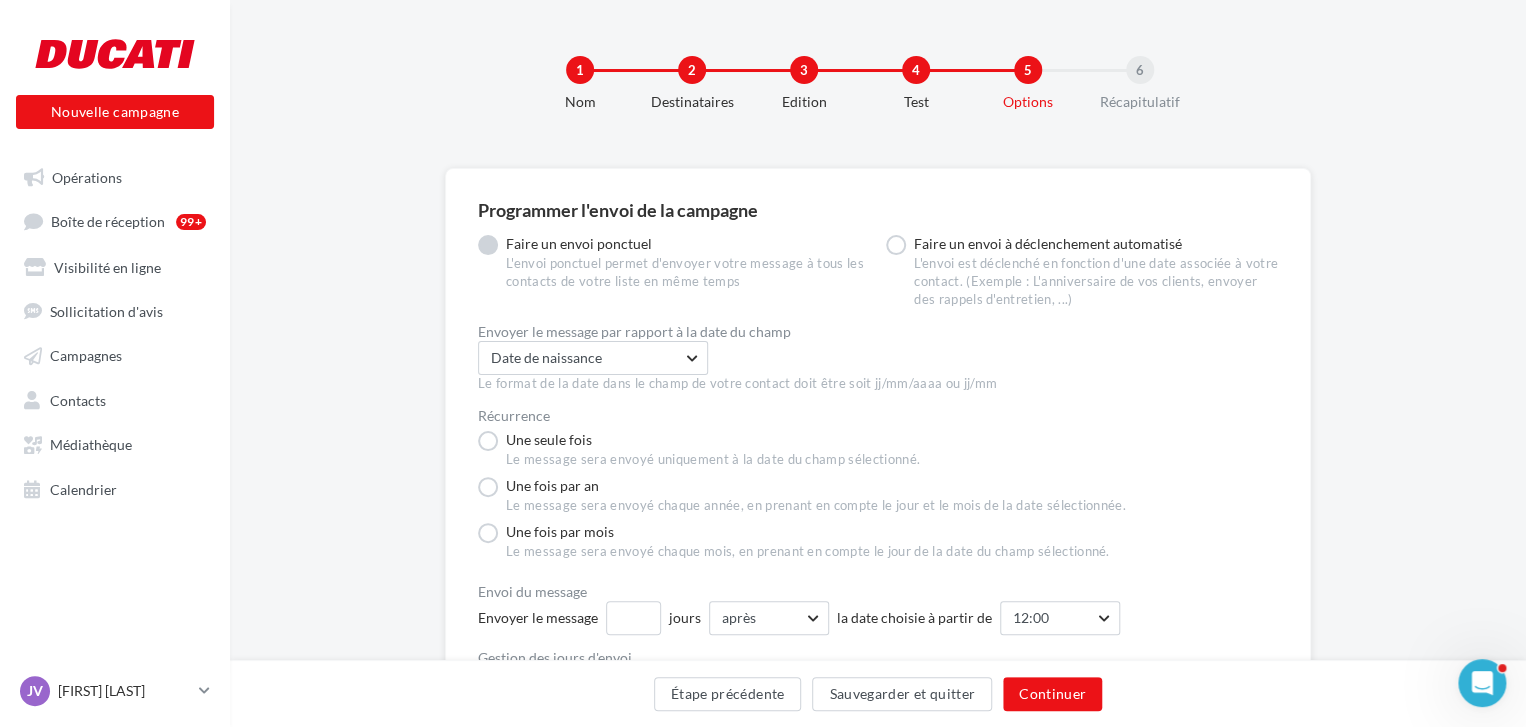 click on "Faire un envoi ponctuel L'envoi ponctuel permet d'envoyer votre message à tous les contacts de votre liste en même temps" at bounding box center (674, 263) 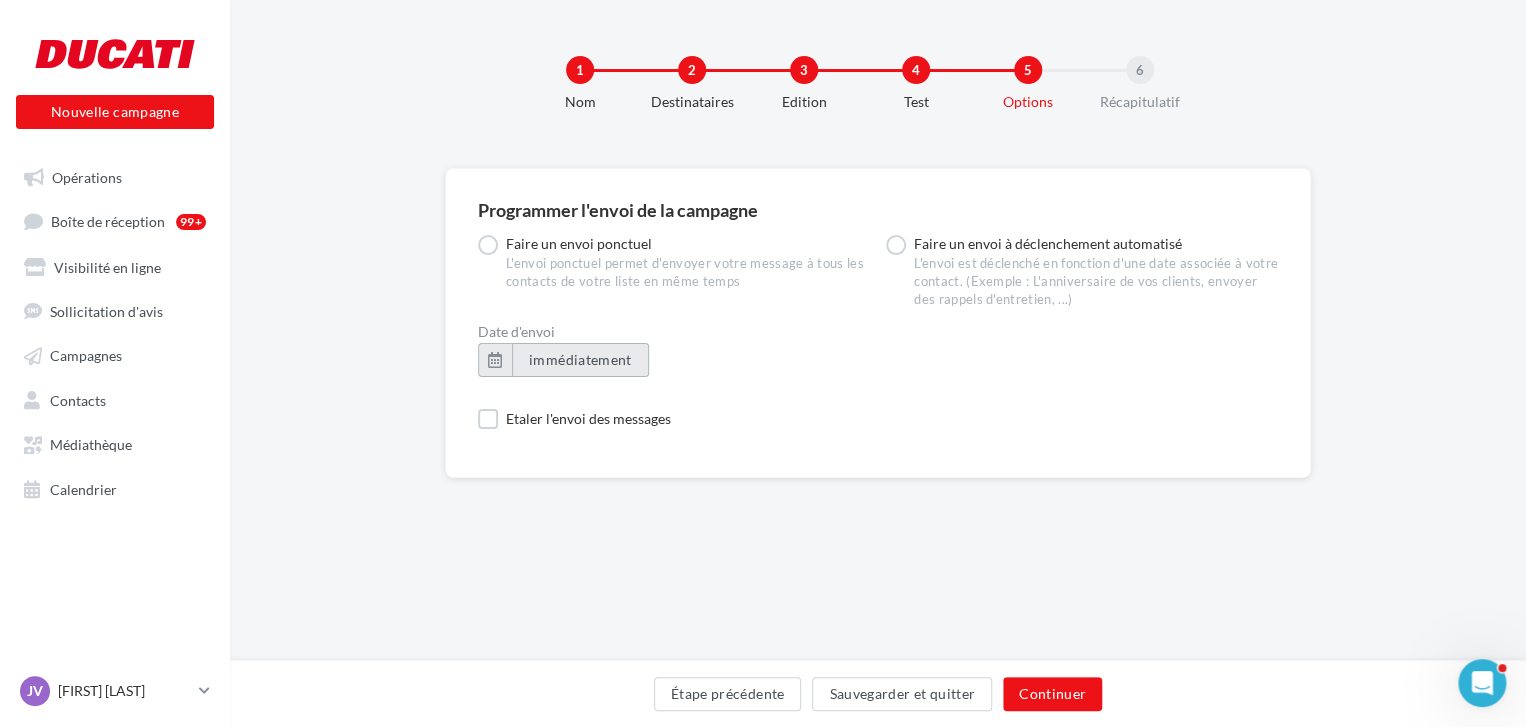 click on "immédiatement" at bounding box center (580, 359) 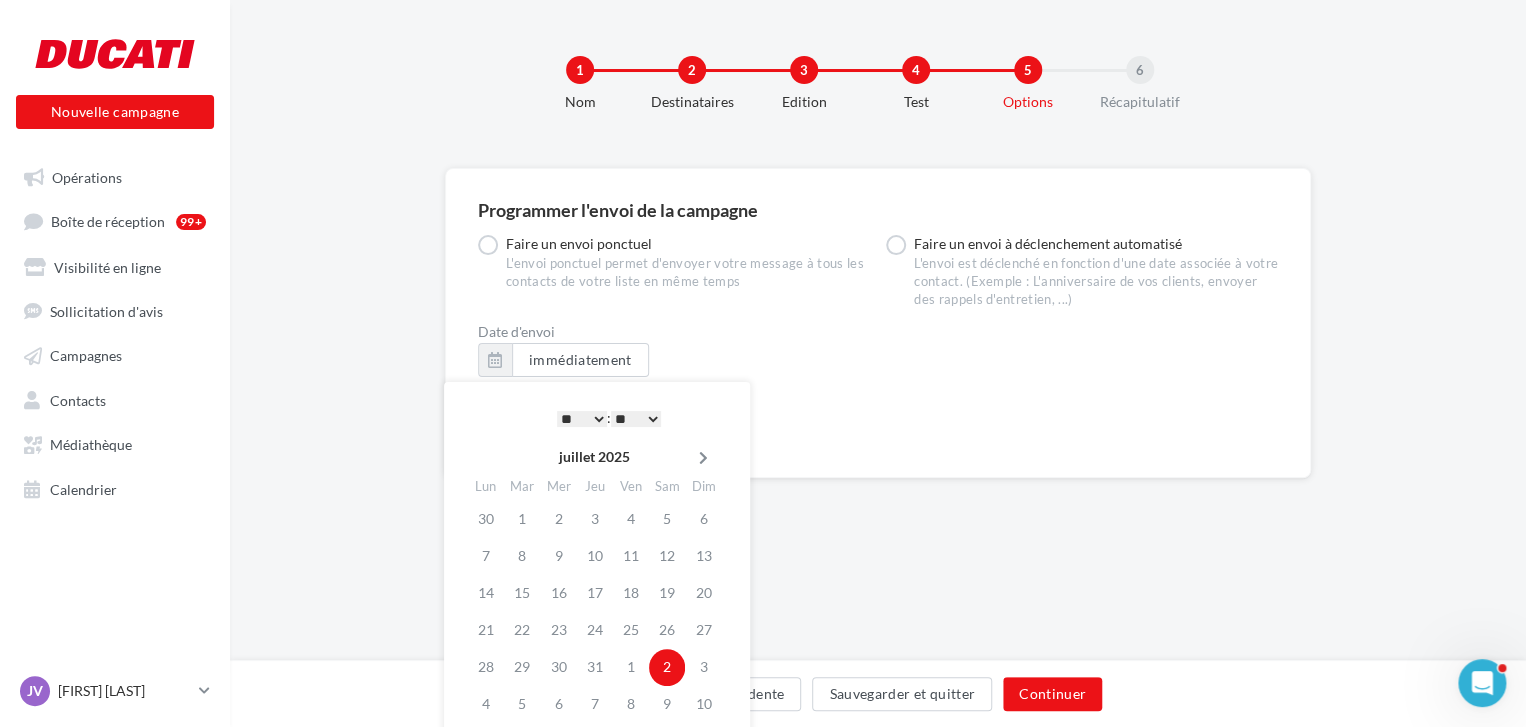 click at bounding box center (703, 458) 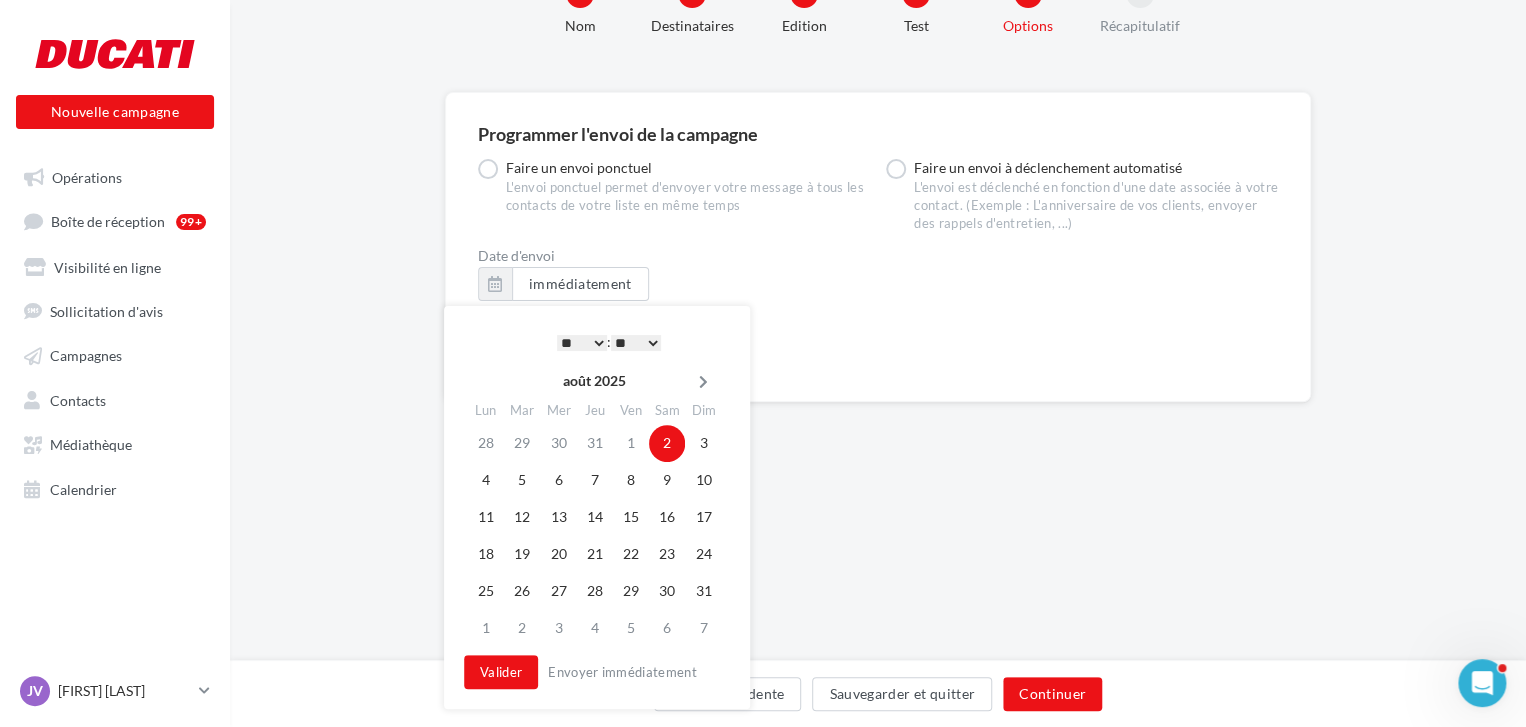 scroll, scrollTop: 168, scrollLeft: 0, axis: vertical 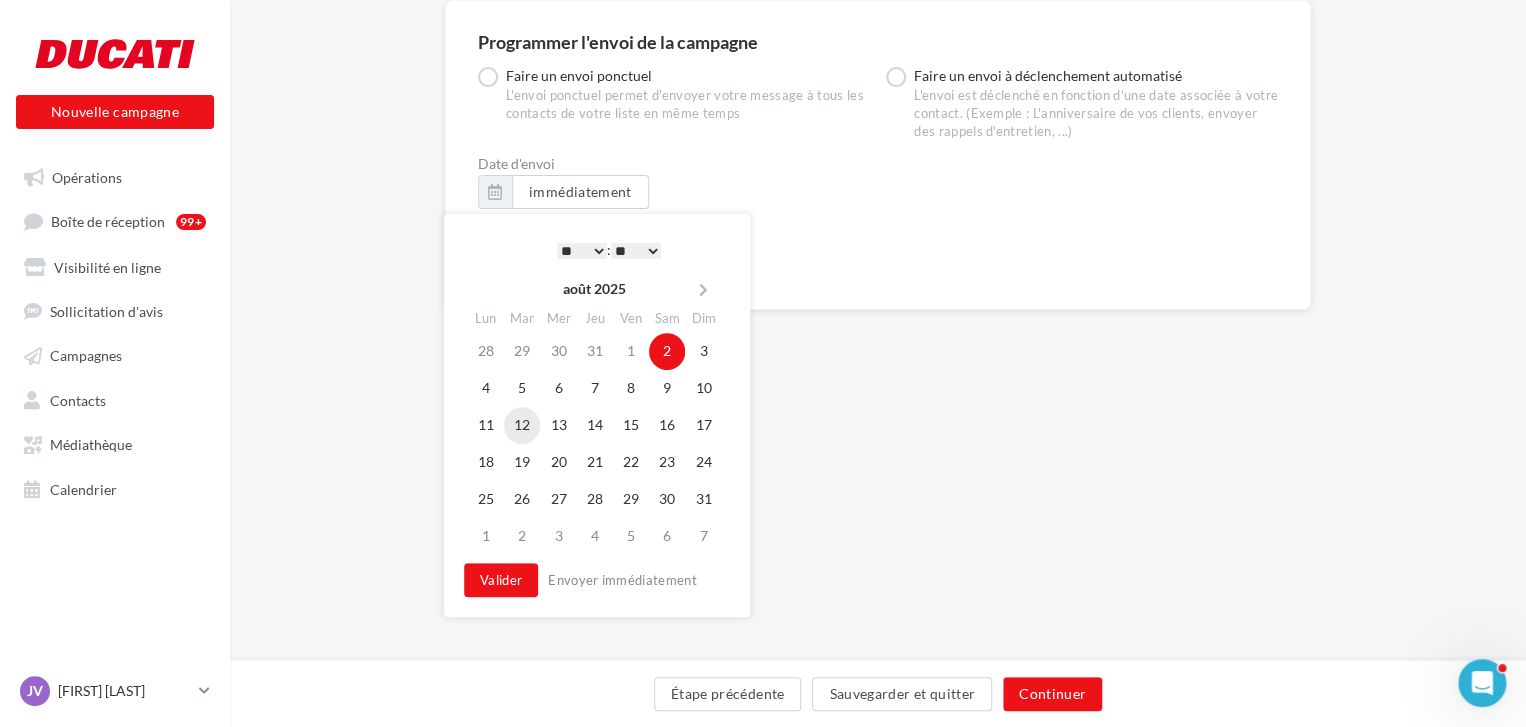 click on "12" at bounding box center [522, 425] 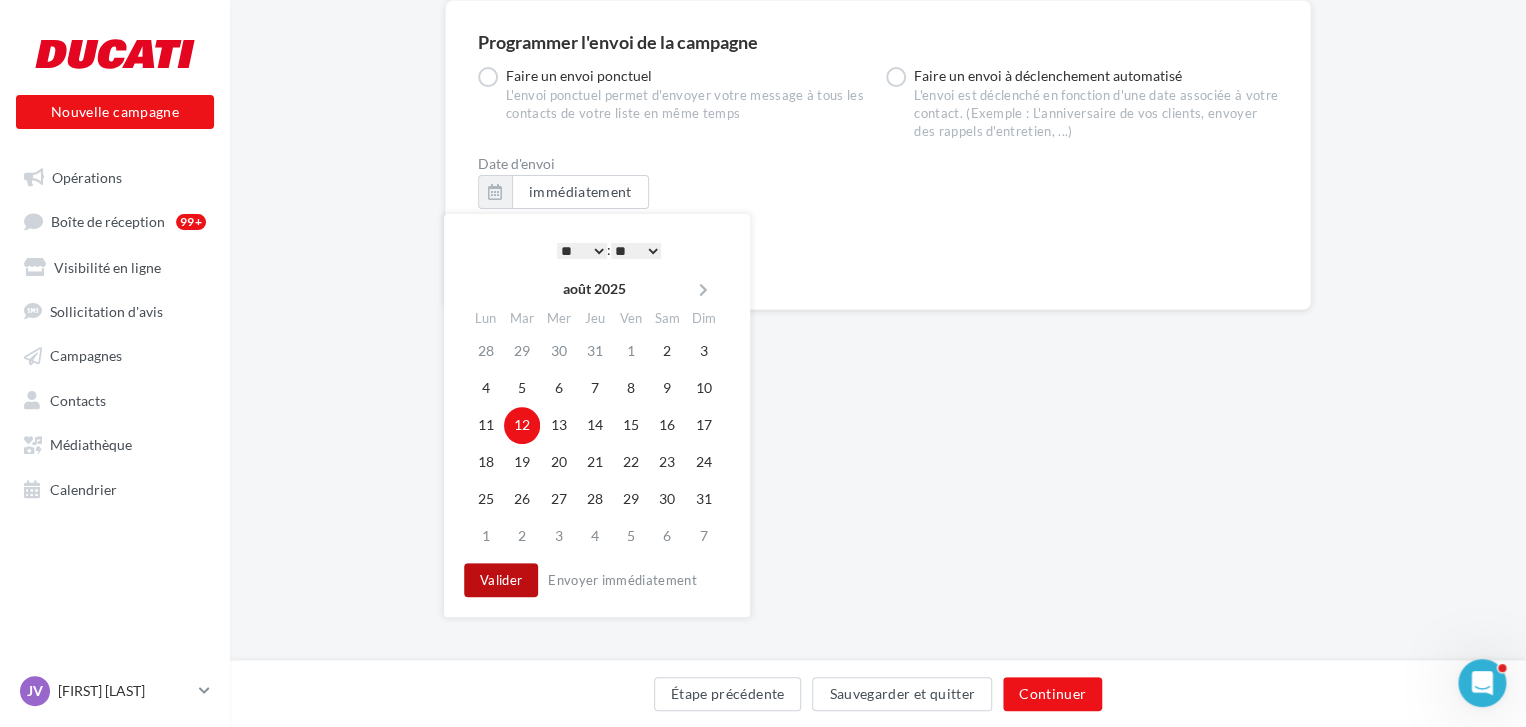 click on "Valider" at bounding box center [501, 580] 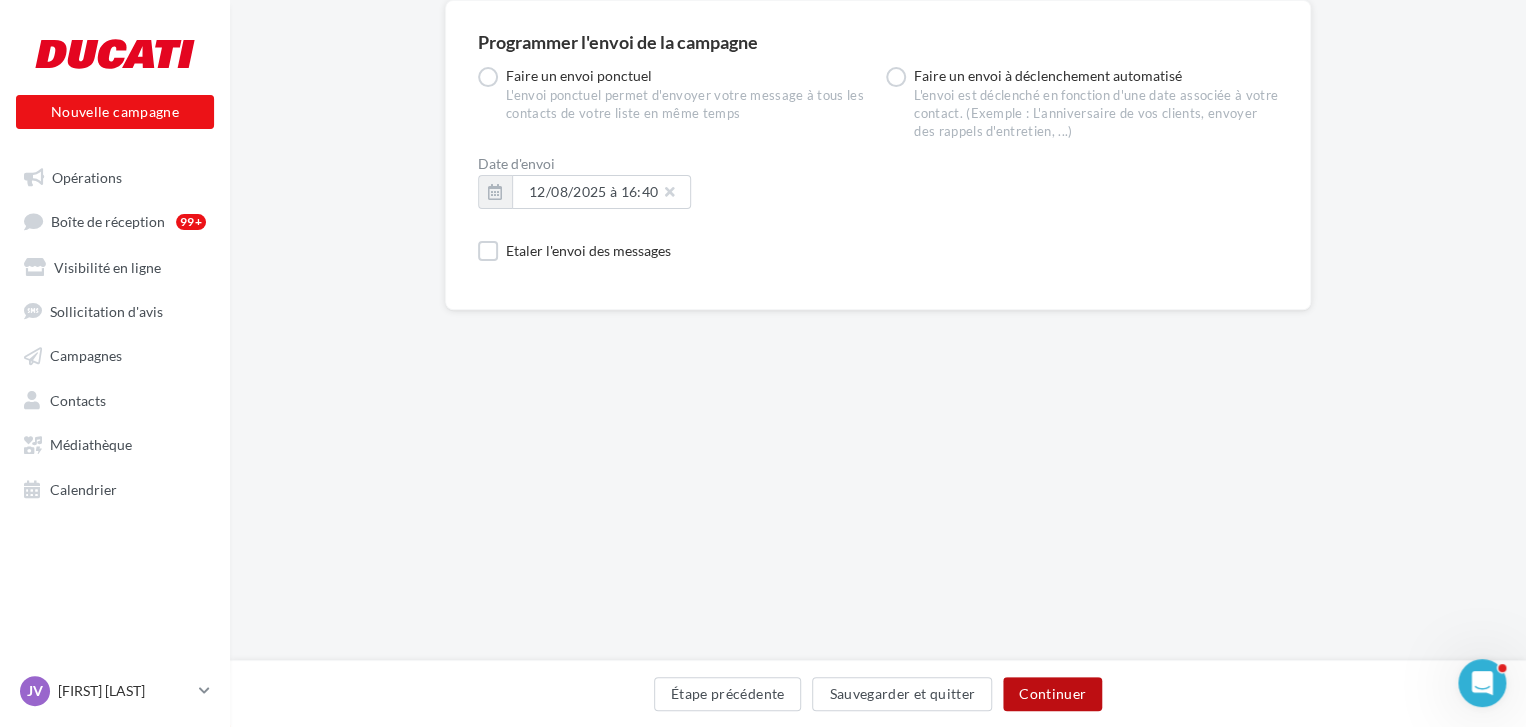 click on "Continuer" at bounding box center (1052, 694) 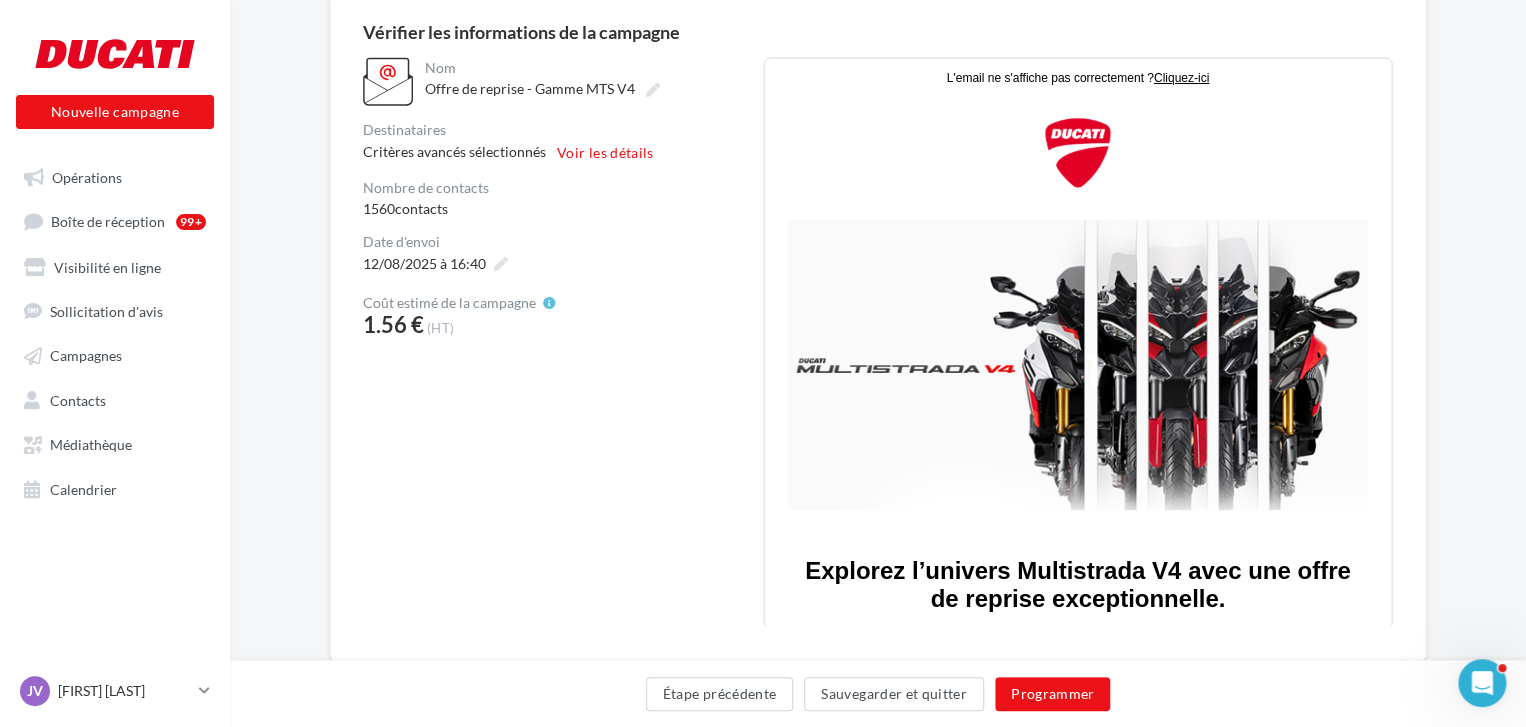scroll, scrollTop: 240, scrollLeft: 0, axis: vertical 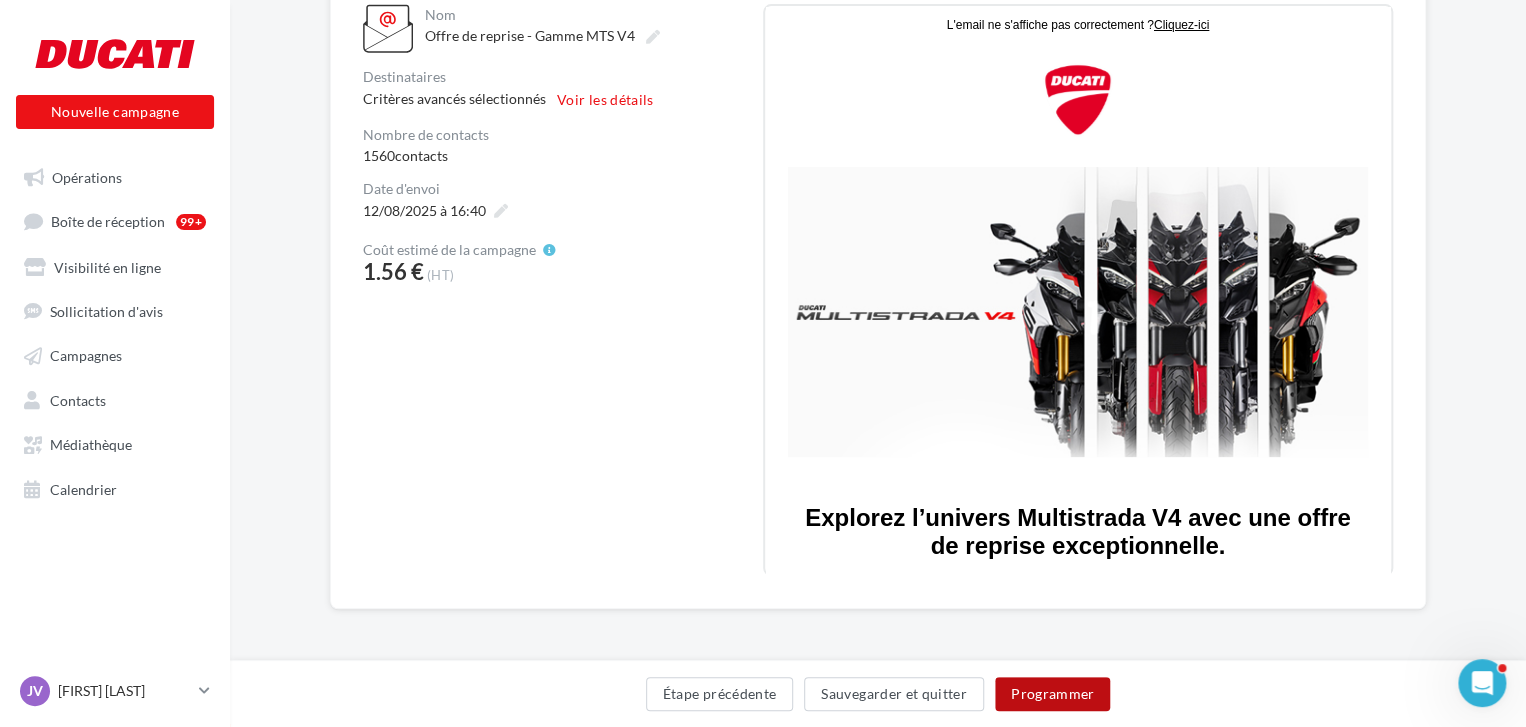 click on "Programmer" at bounding box center [1053, 694] 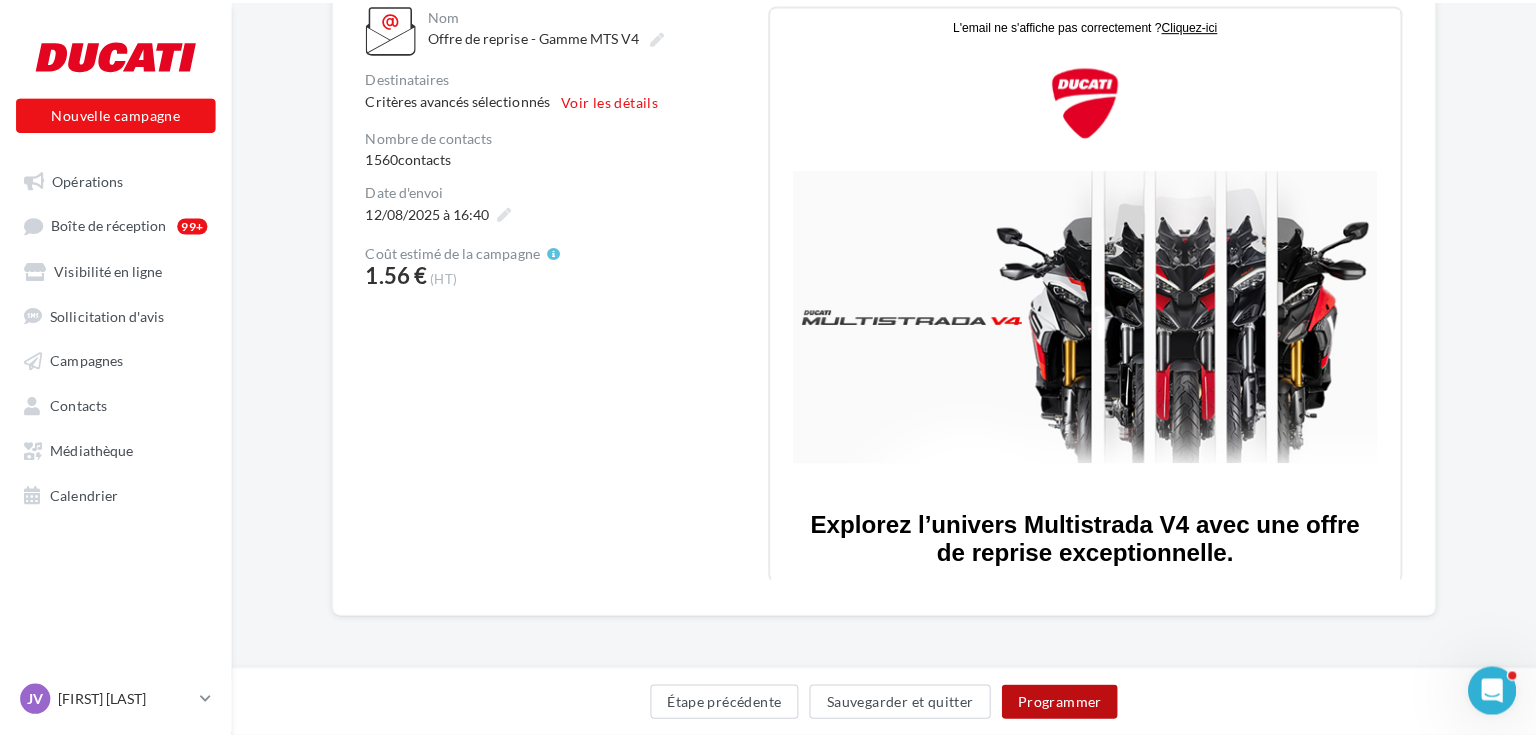 scroll, scrollTop: 230, scrollLeft: 0, axis: vertical 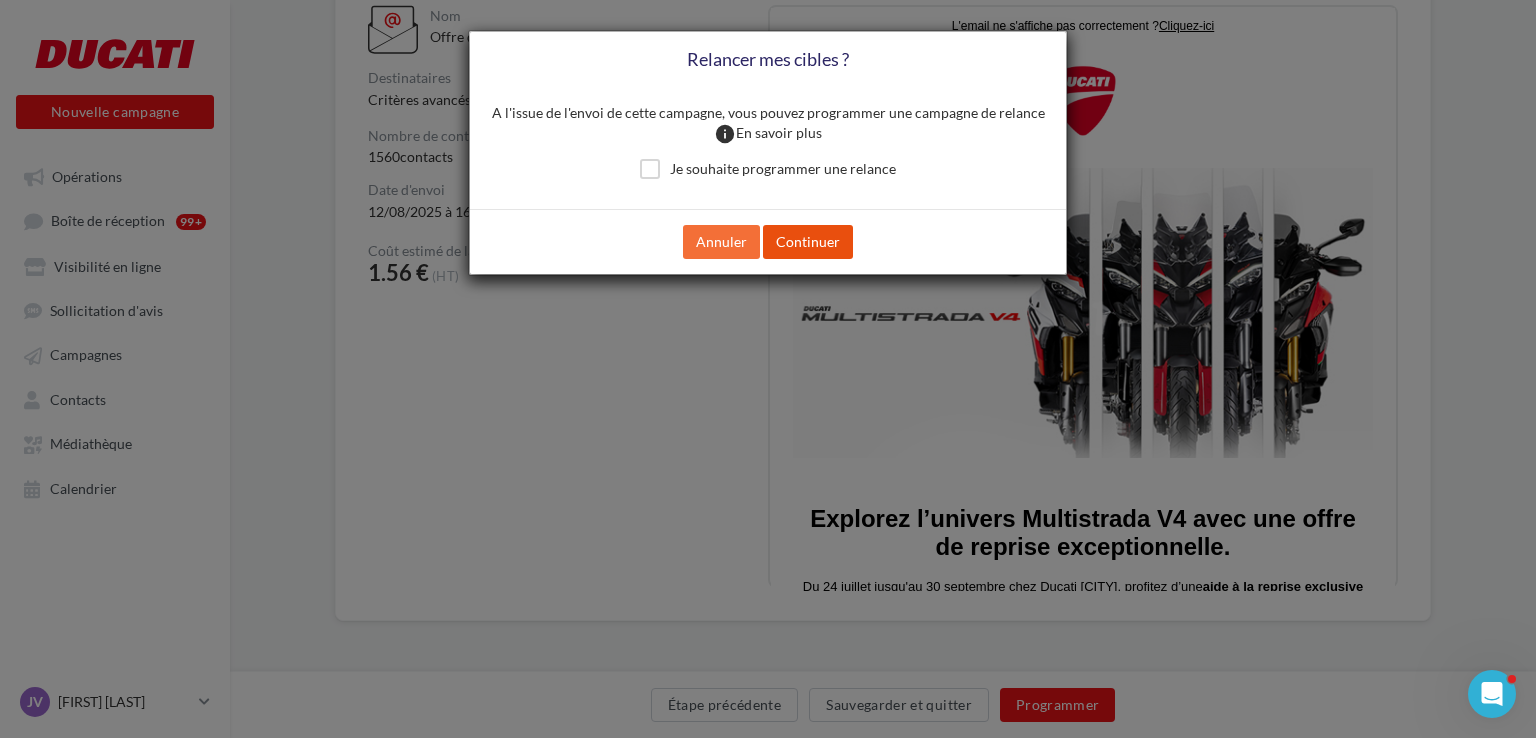 click on "Continuer" at bounding box center (808, 242) 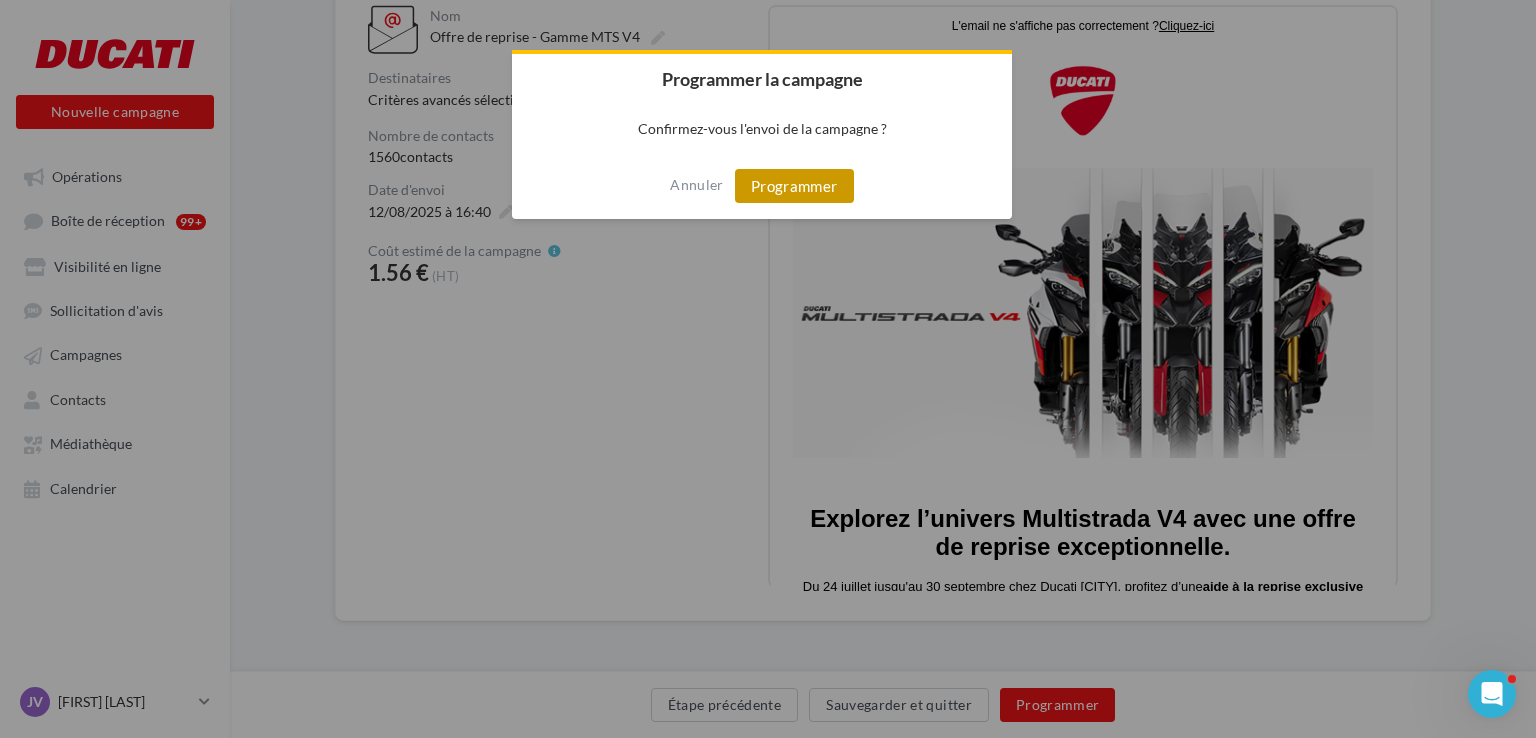 click on "Programmer" at bounding box center [794, 186] 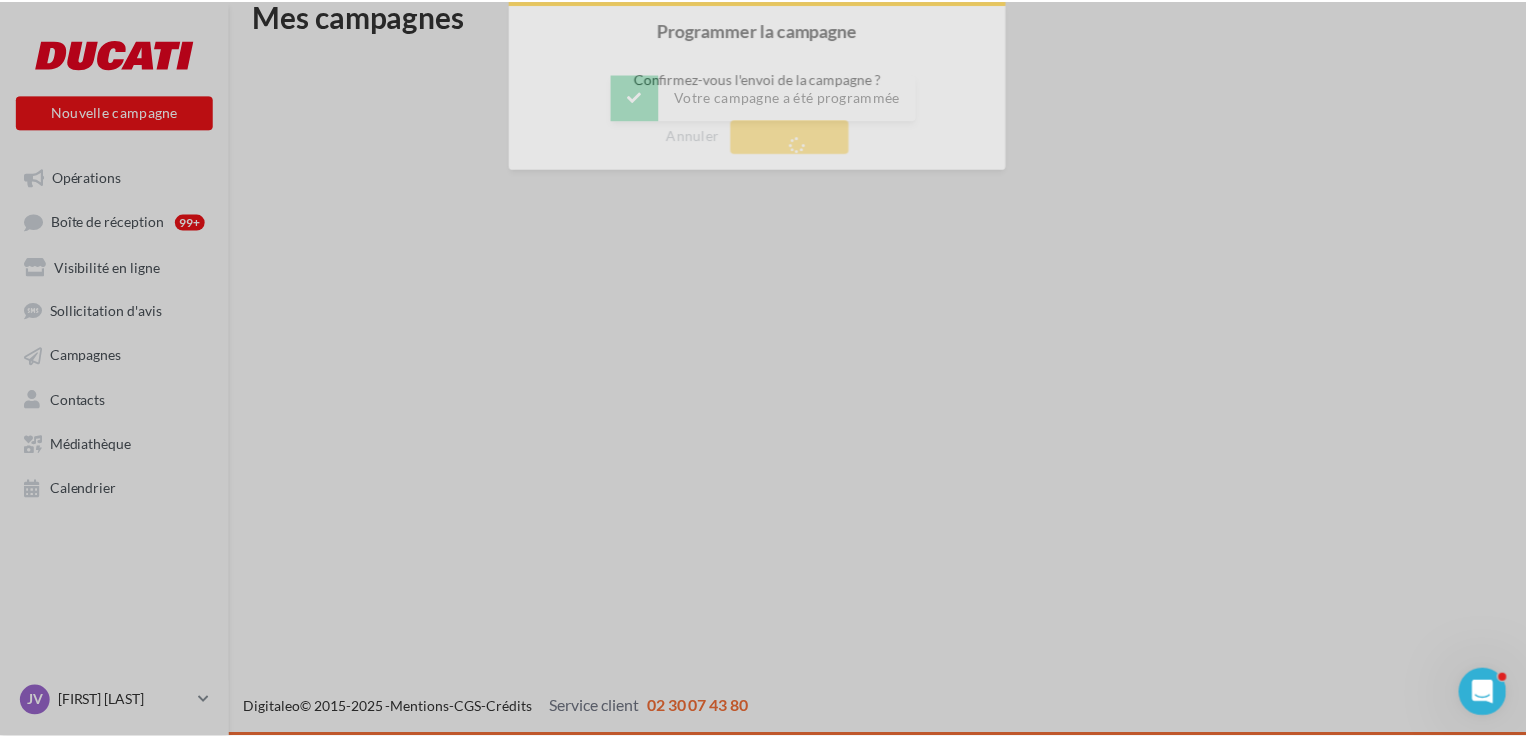 scroll, scrollTop: 32, scrollLeft: 0, axis: vertical 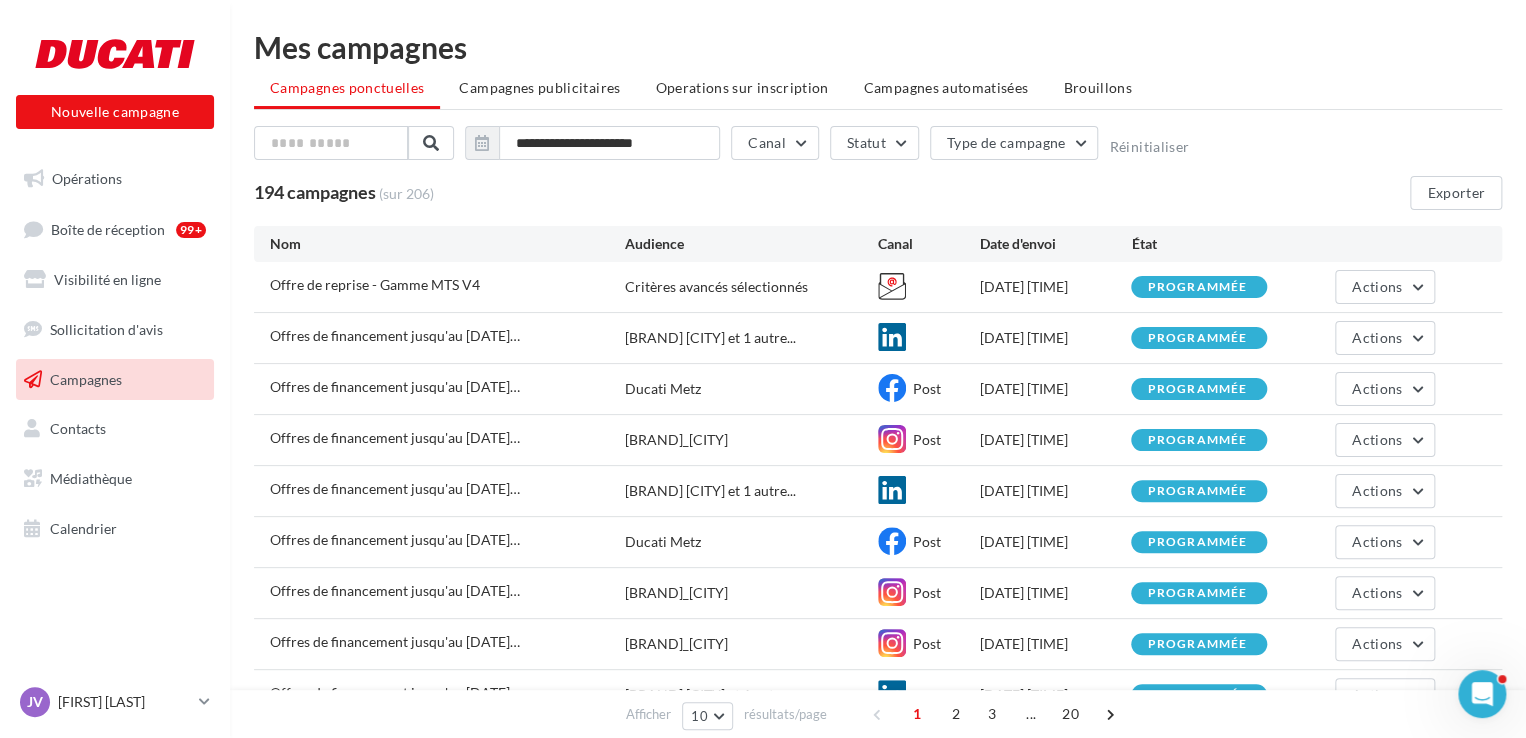click on "[BRAND] [CITY] et 1 autre..." at bounding box center (878, 429) 